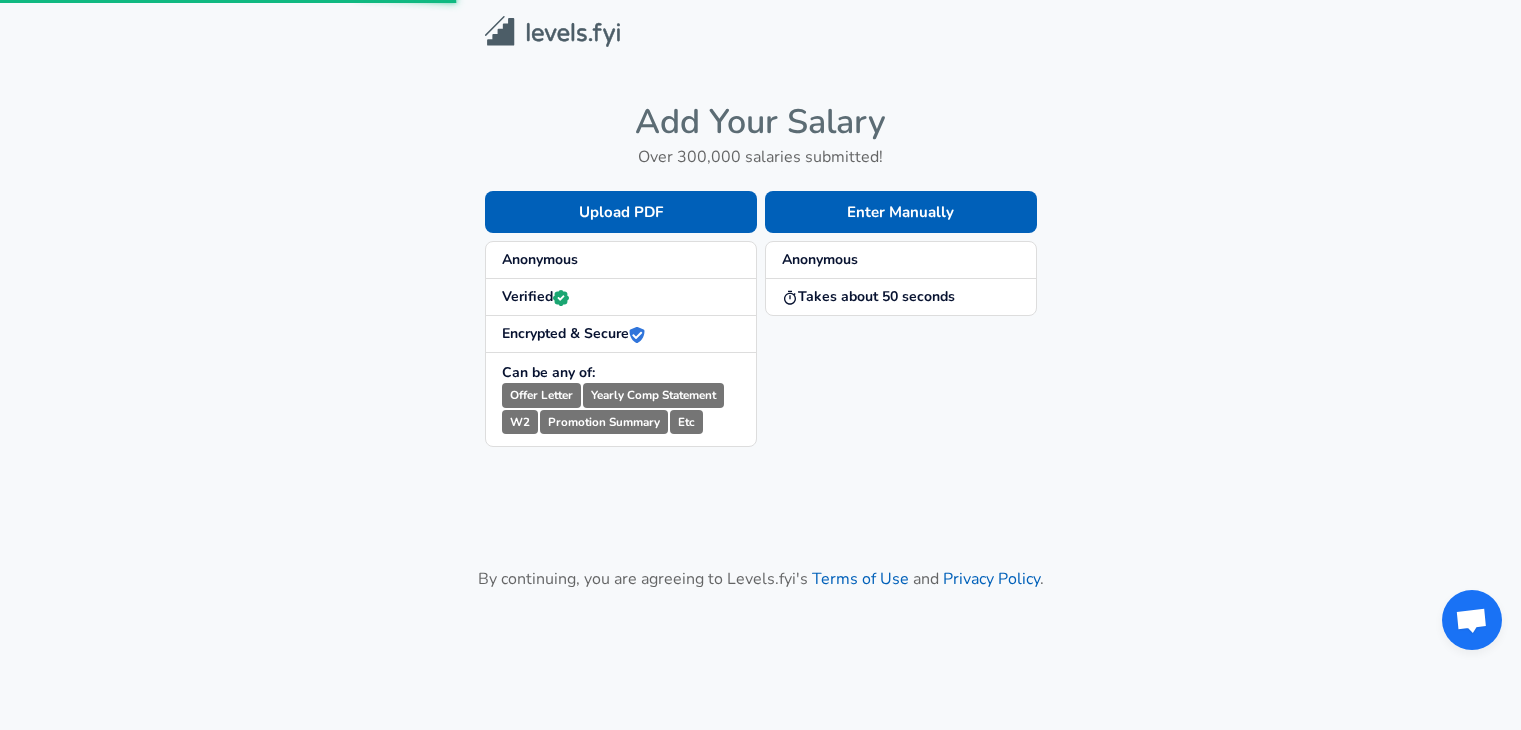 scroll, scrollTop: 0, scrollLeft: 0, axis: both 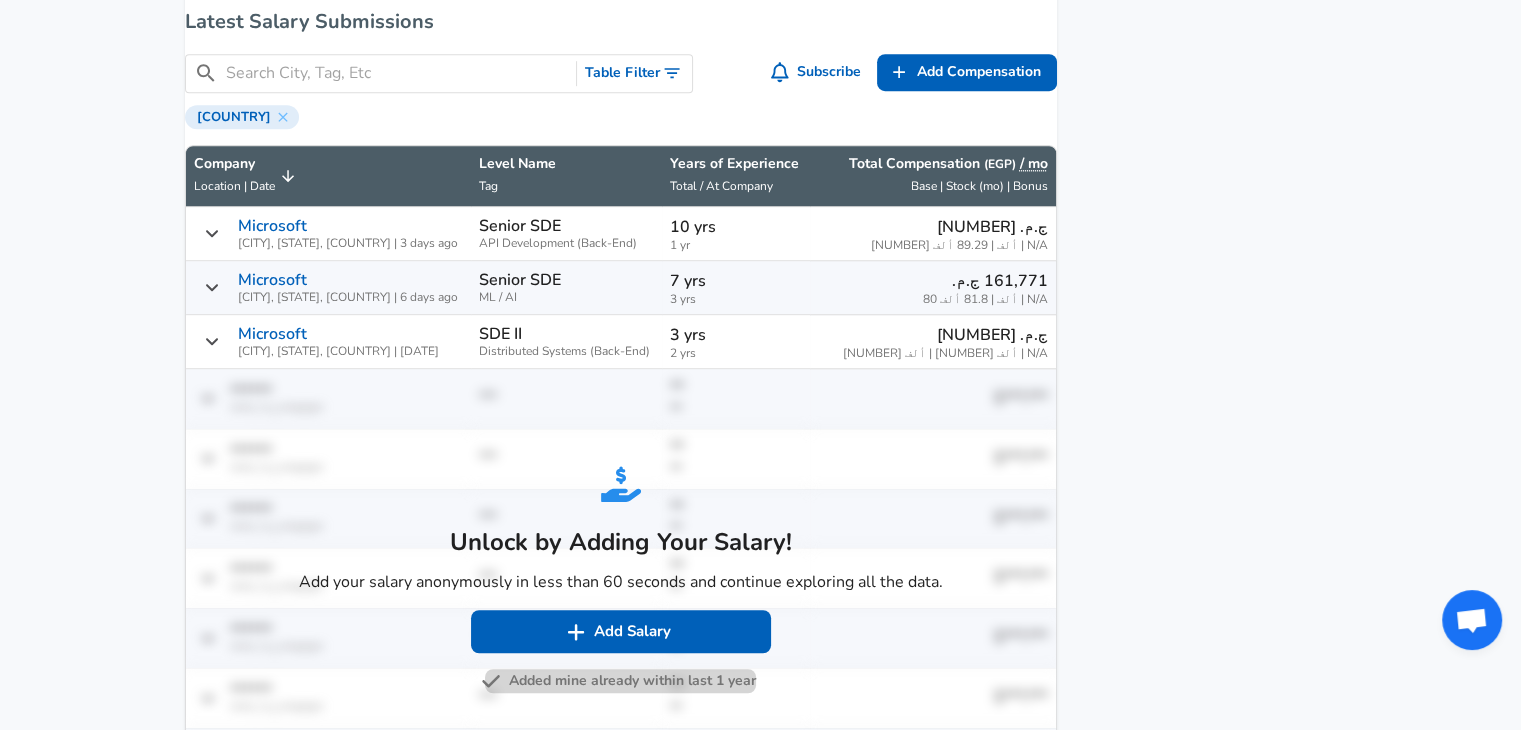 click on "Added mine already within last 1 year" at bounding box center (620, 681) 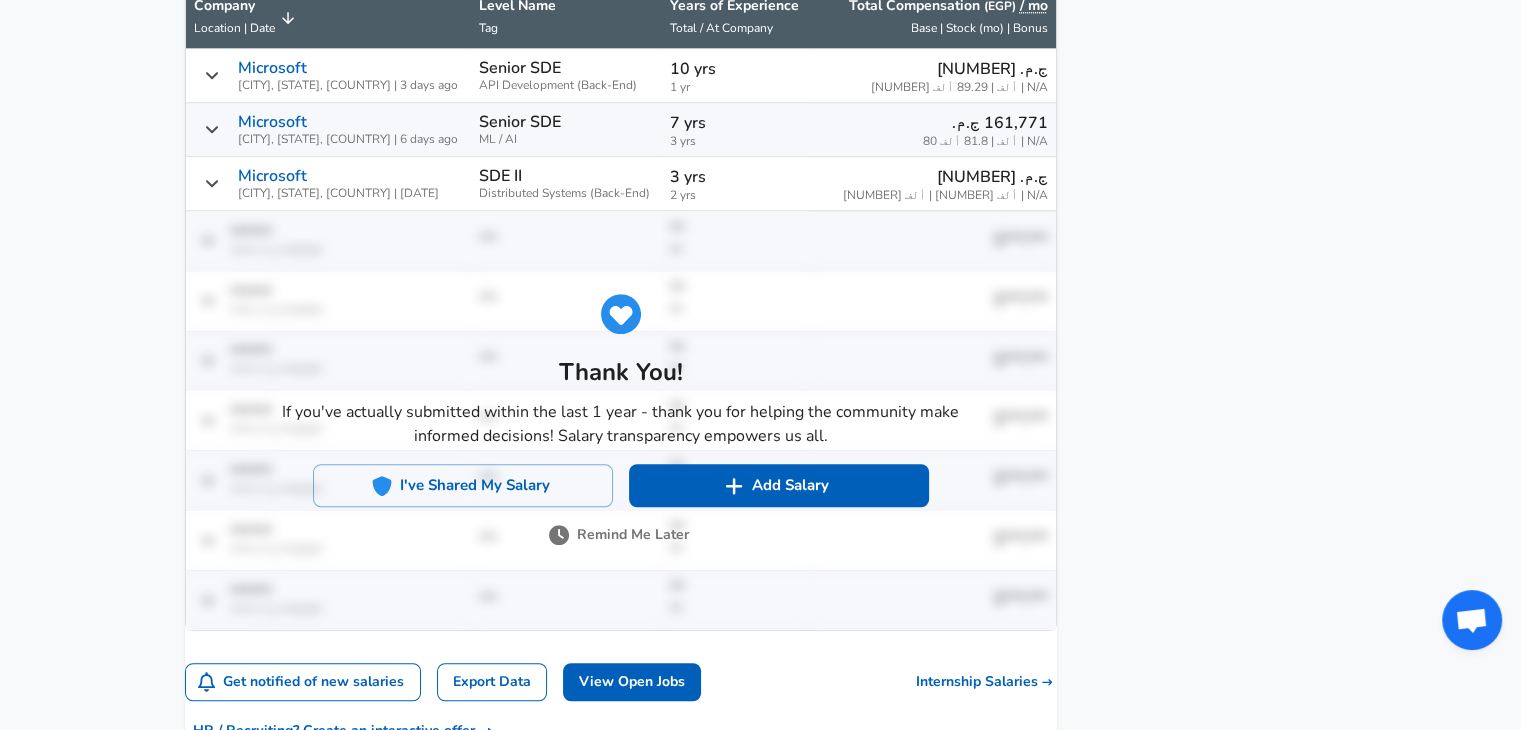 scroll, scrollTop: 1491, scrollLeft: 0, axis: vertical 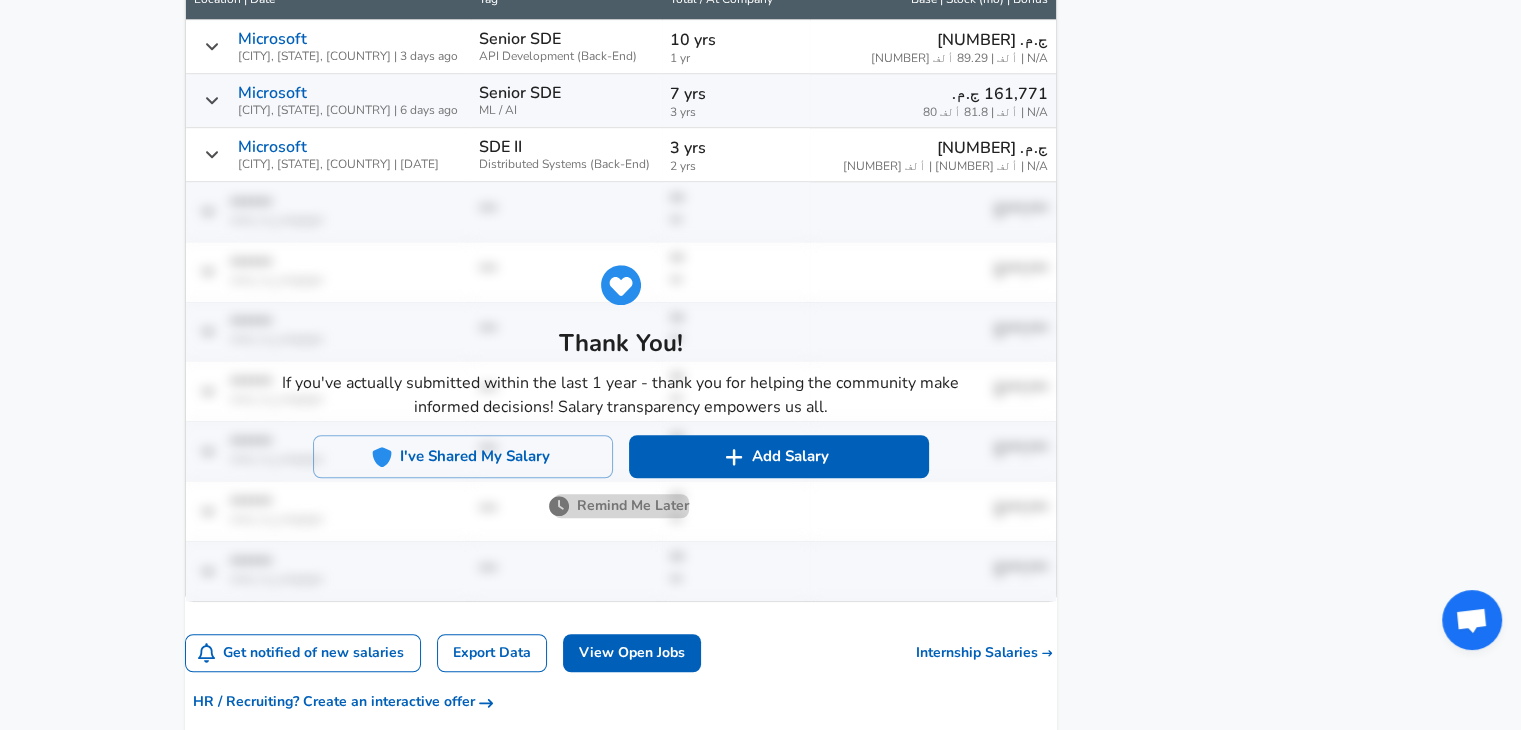 click on "Remind Me Later" at bounding box center [621, 506] 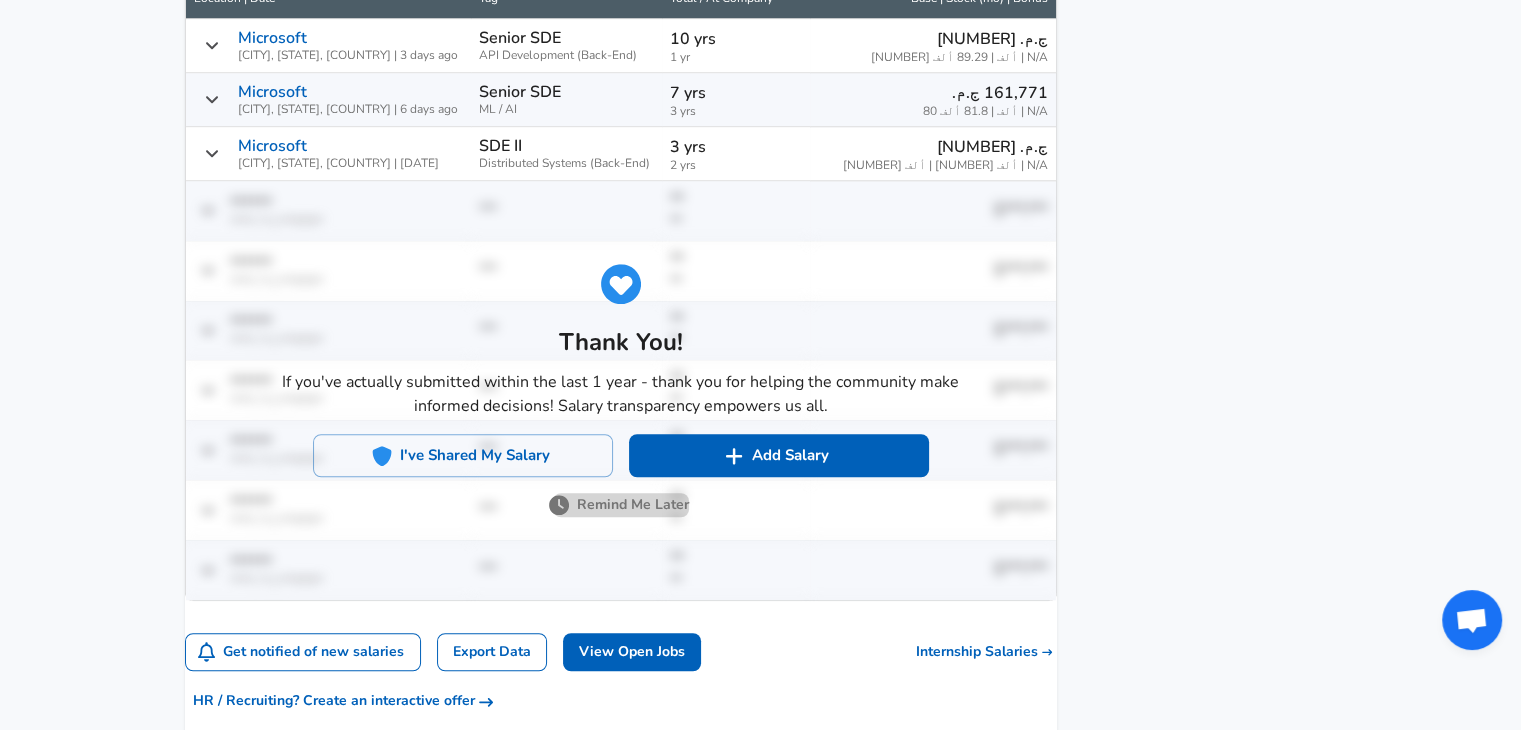 scroll, scrollTop: 0, scrollLeft: 0, axis: both 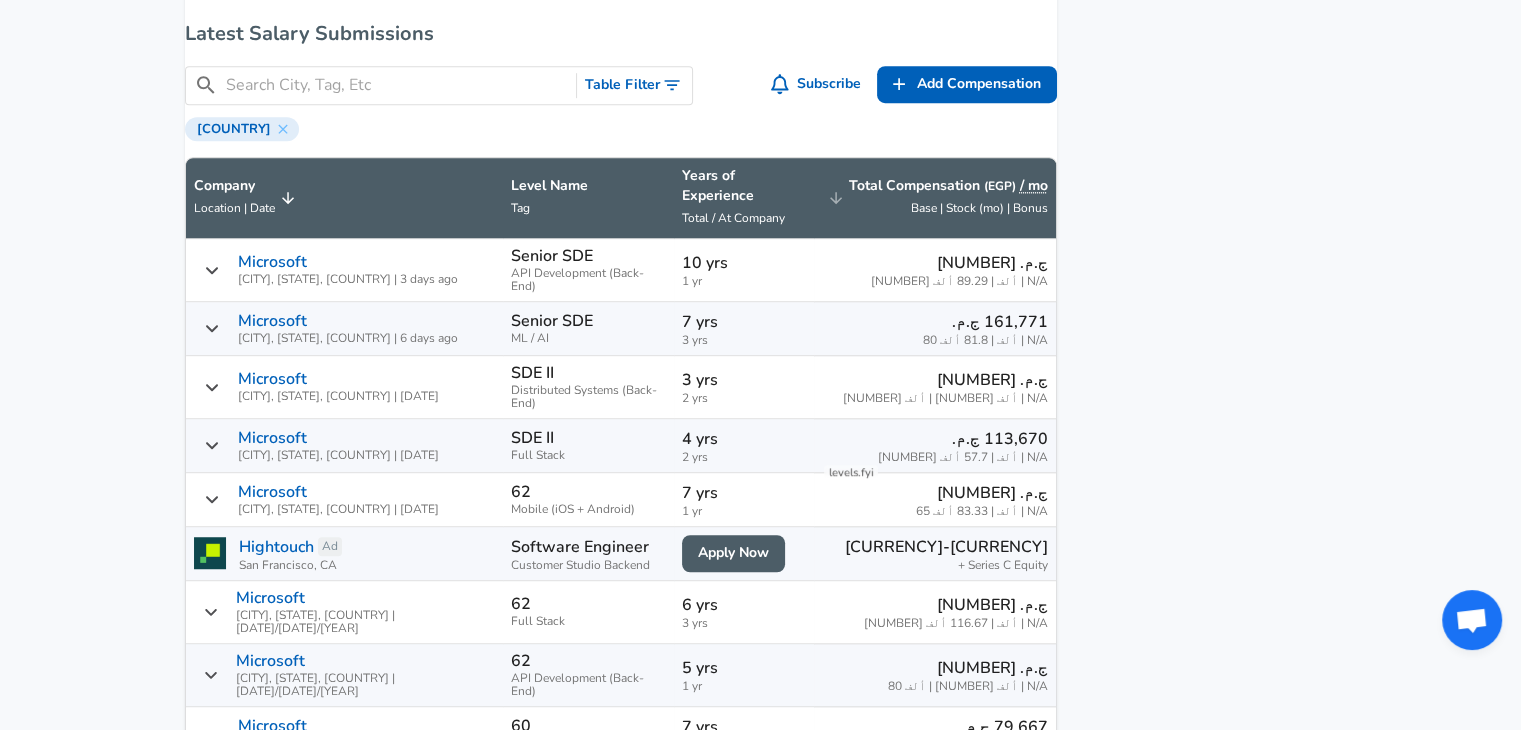 click on "Base | Stock (mo) | Bonus" at bounding box center (979, 208) 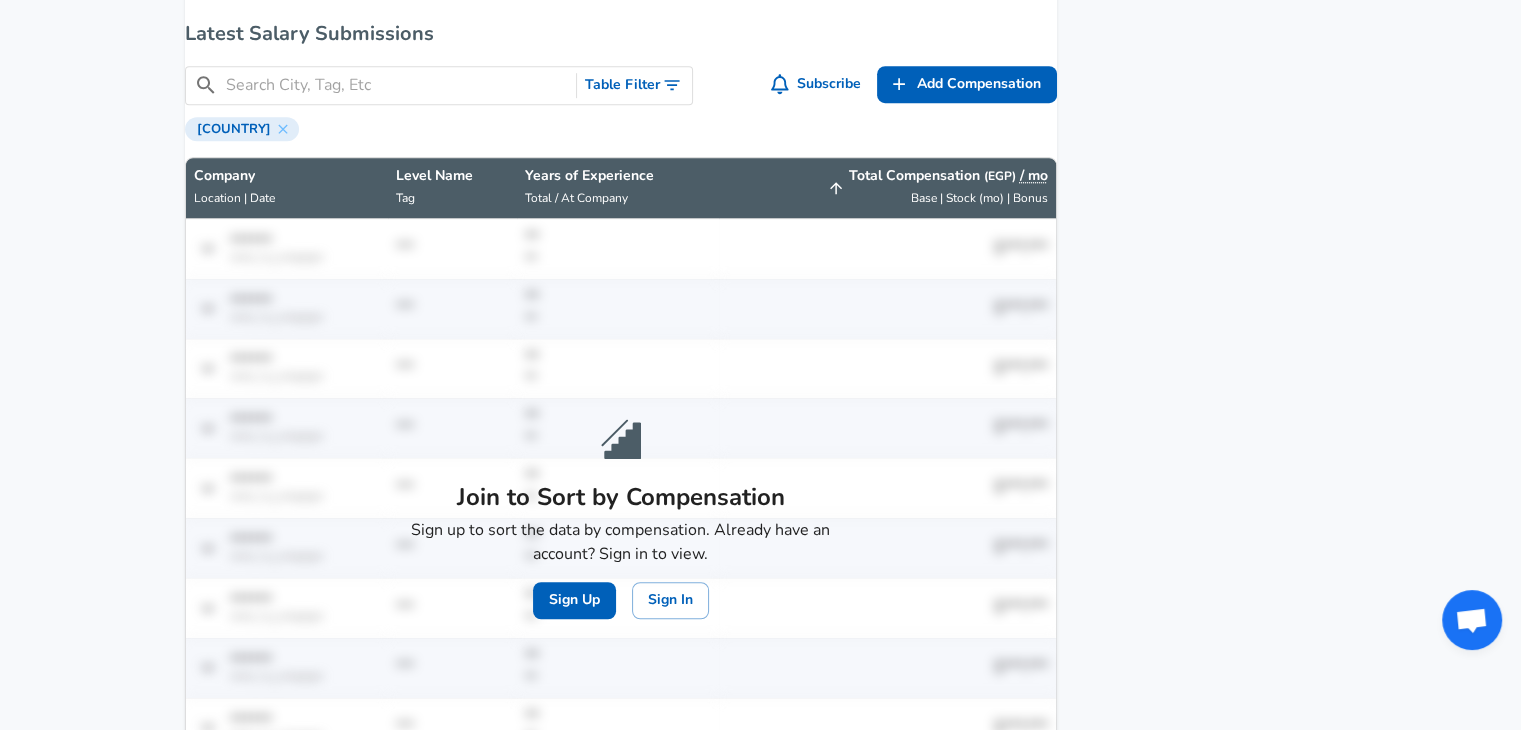click on "Base | Stock (mo) | Bonus" at bounding box center [979, 198] 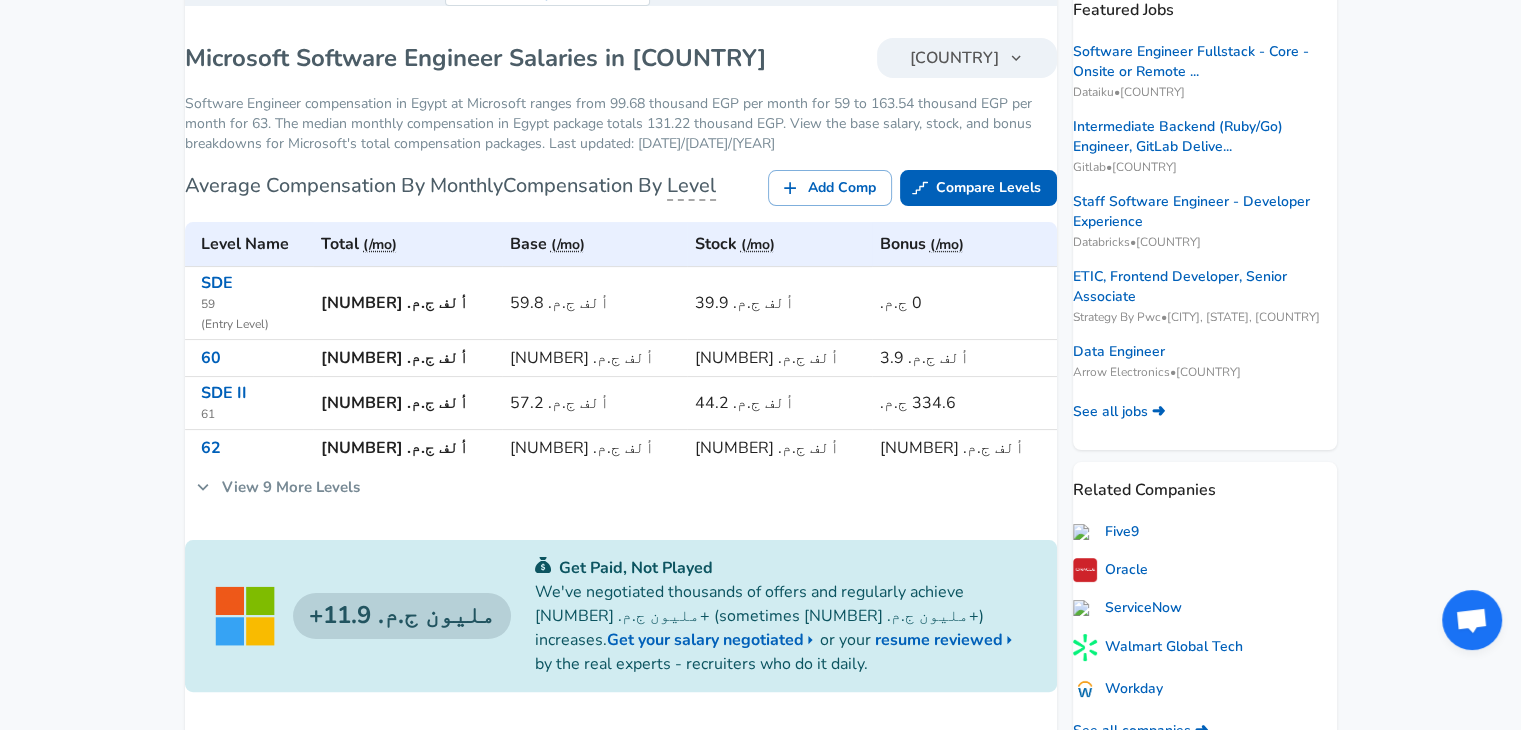 scroll, scrollTop: 287, scrollLeft: 0, axis: vertical 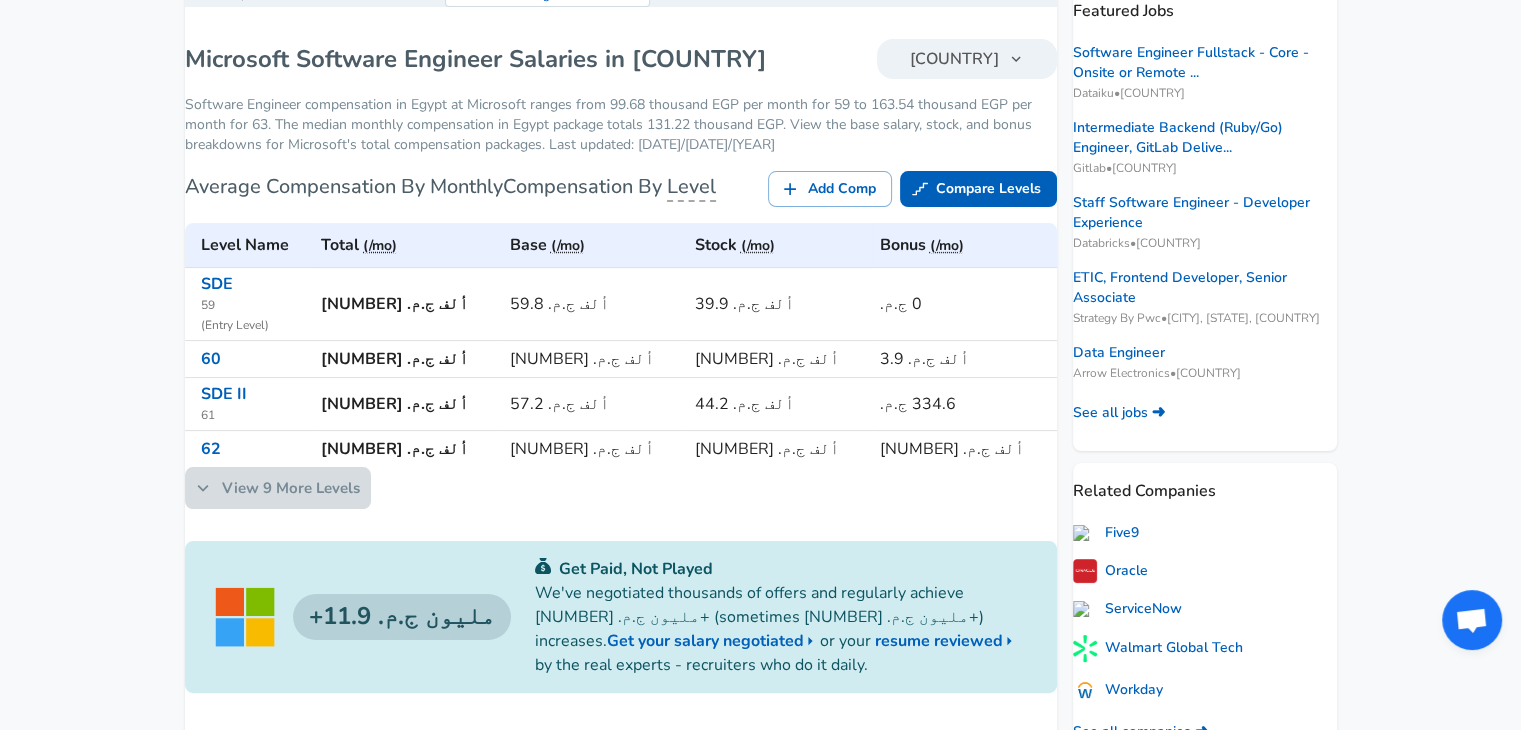click on "View   9   More Levels" at bounding box center [278, 488] 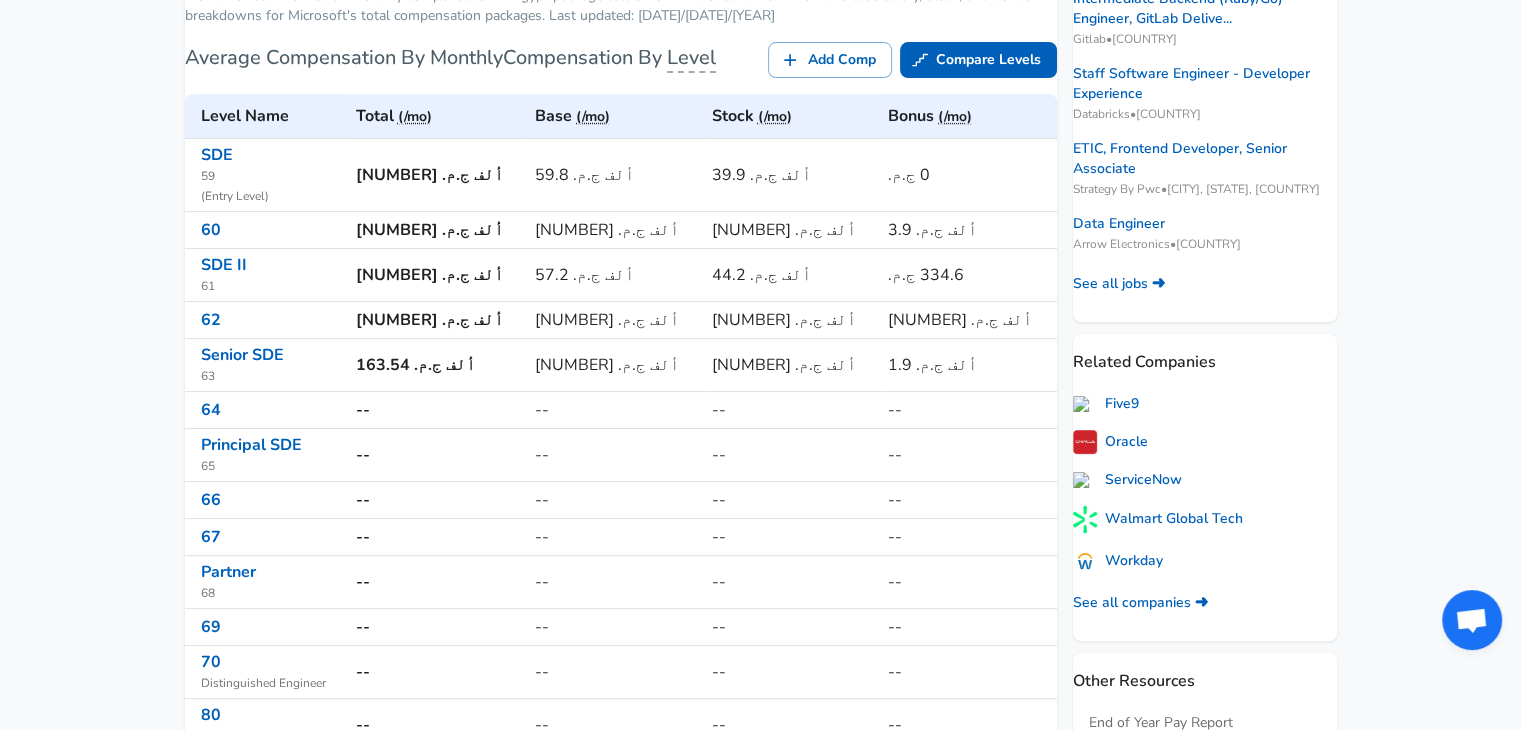scroll, scrollTop: 468, scrollLeft: 0, axis: vertical 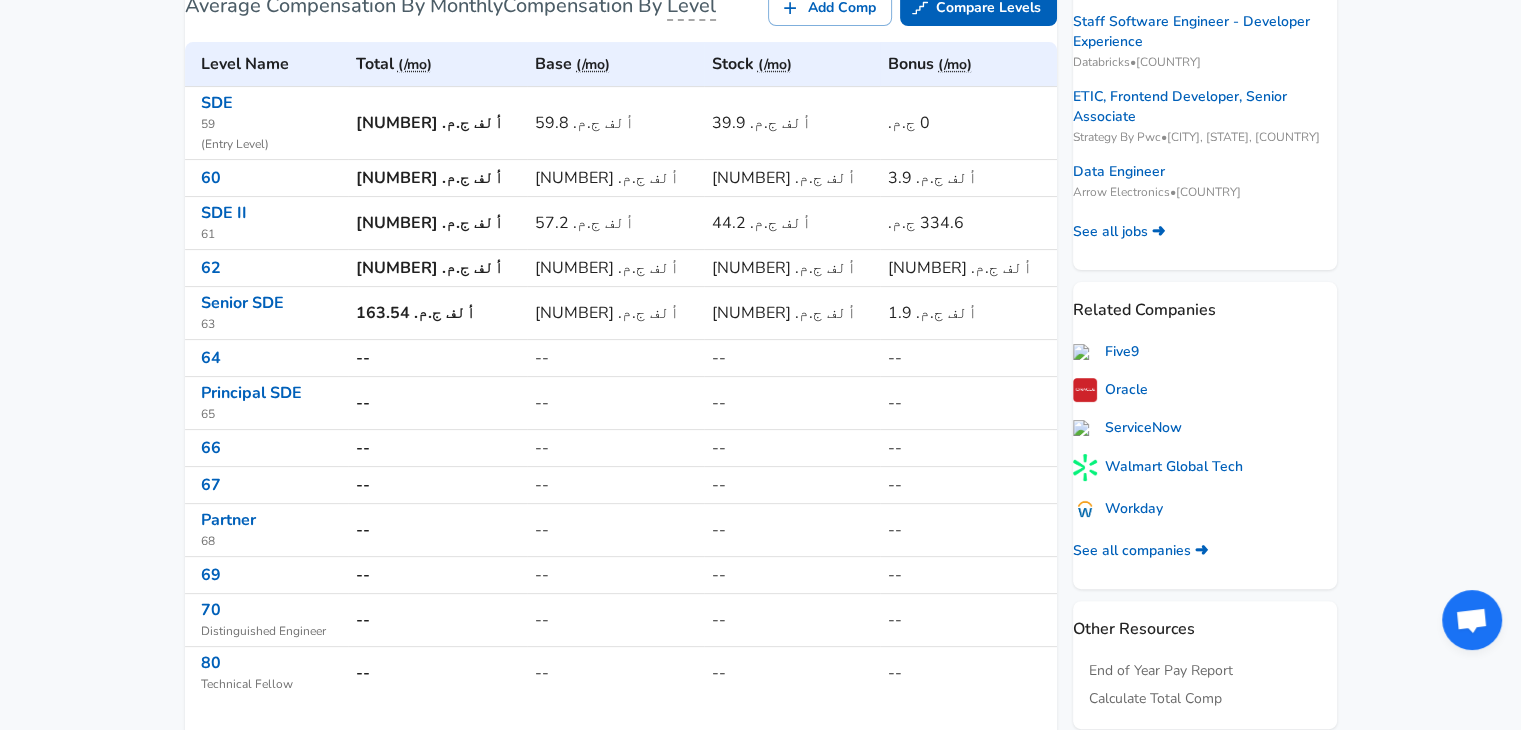 click on "-- ‏" at bounding box center [438, 403] 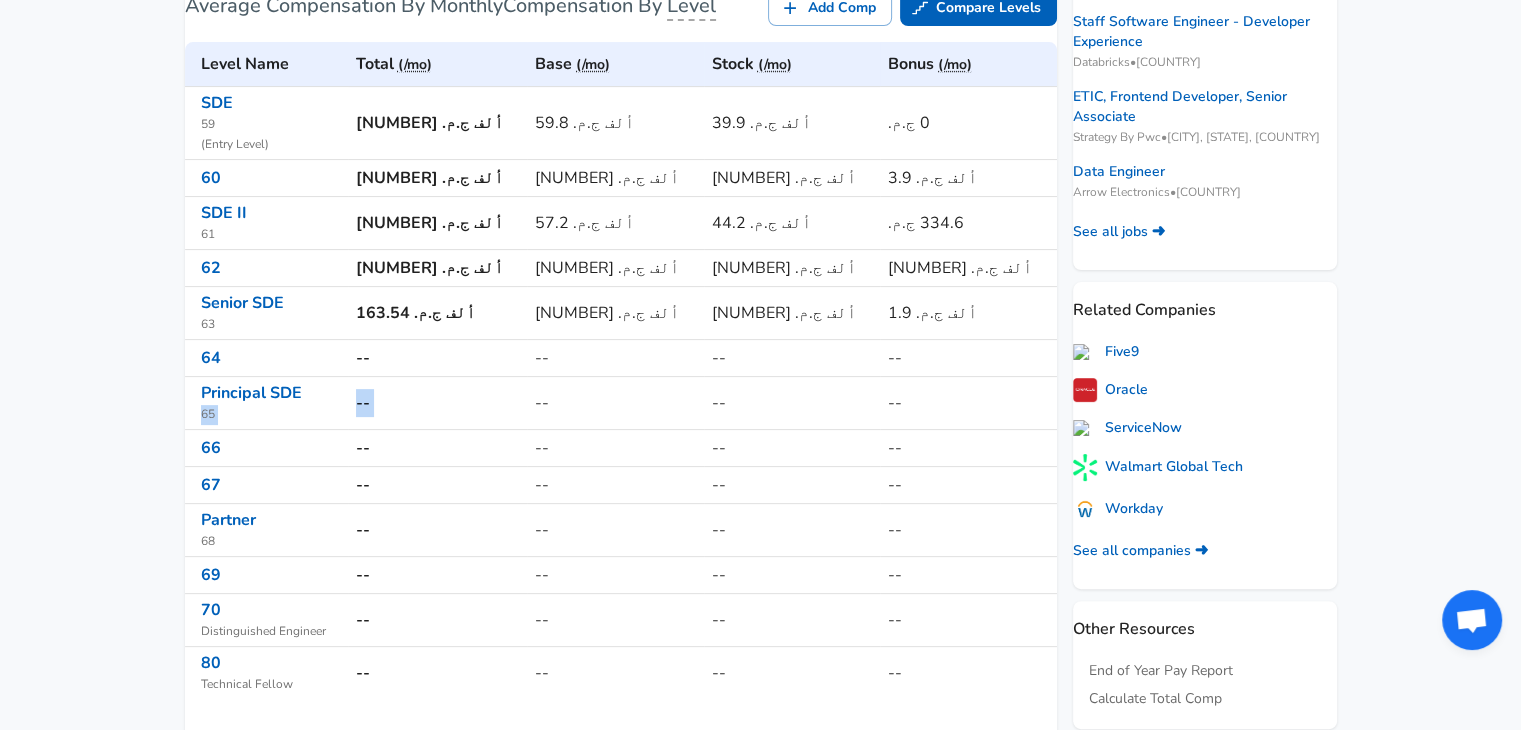 drag, startPoint x: 450, startPoint y: 407, endPoint x: 415, endPoint y: 407, distance: 35 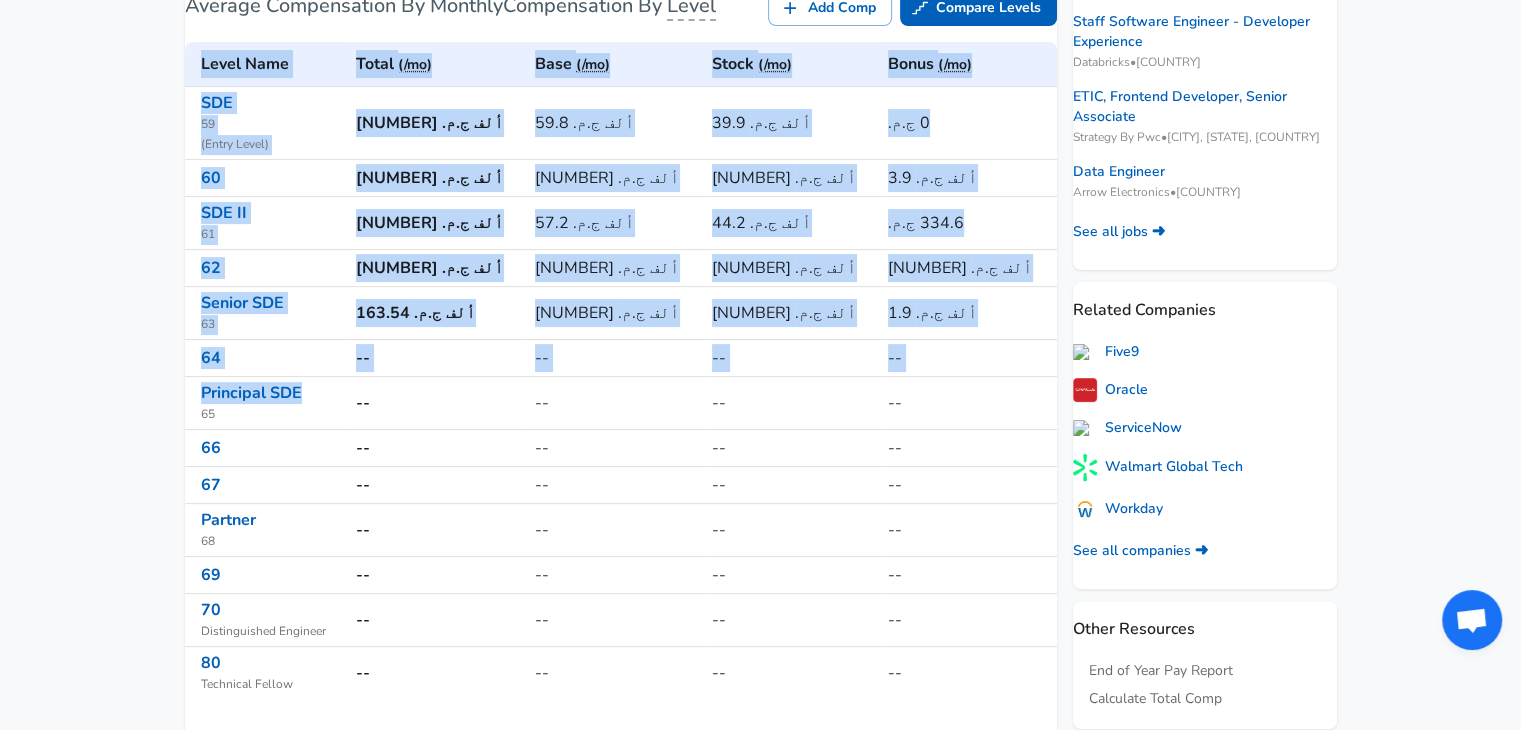 drag, startPoint x: 415, startPoint y: 407, endPoint x: 167, endPoint y: 405, distance: 248.00807 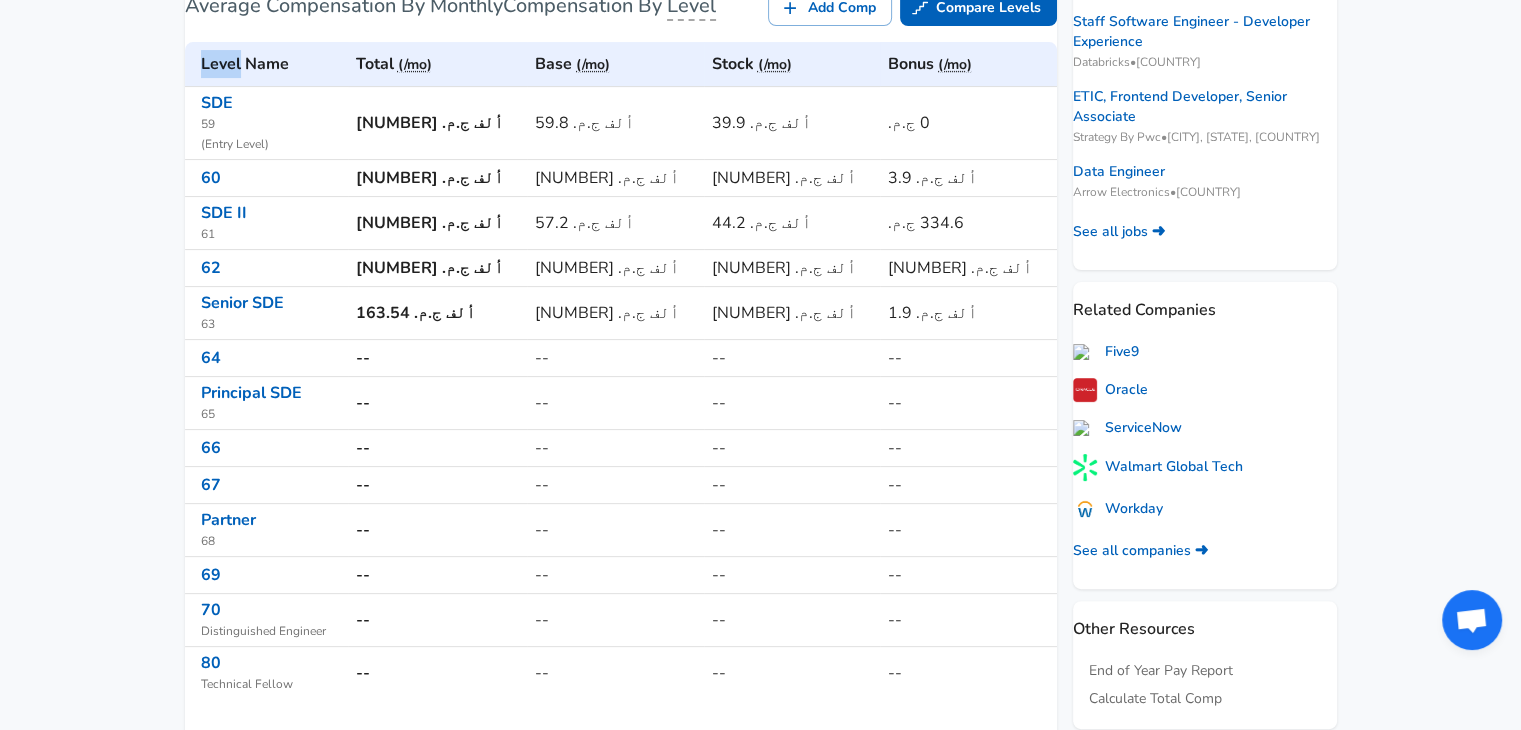 click on "Levels FYI Logo Salaries Software Engineer All Software Engineer Salaries Egypt Microsoft   Software Engineer   Salaries   in Egypt  Egypt Software Engineer compensation in Egypt at Microsoft ranges from [NUMBER] ألف ج.م.‏ per month for 59 to [NUMBER] ألف ج.م.‏ per month for 63. The median monthly compensation in Egypt package totals [NUMBER] ألف ج.م.‏. View the base salary, stock, and bonus breakdowns for Microsoft's total compensation packages. Last updated: 8/2/2025 Average Compensation By   Monthly  Compensation By   Level Add Comp Compare Levels Level Name Total   (/mo) Base   (/mo) Stock   (/mo) Bonus   (/mo) SDE 59 ( Entry Level ) [NUMBER] ألف ج.م.‏ [NUMBER] ألف ج.م.‏ [NUMBER] ألف ج.م.‏ ‏[NUMBER] ج.م.‏ 60 [NUMBER] ألف ج.م.‏ [NUMBER] ألف ج.م.‏ [NUMBER] ألف ج.م.‏ [NUMBER] ألف ج.م.‏ SDE II 61 [NUMBER] ألف ج.م.‏ [NUMBER] ألف ج.م.‏ [NUMBER] ألف ج.م.‏ ‏[NUMBER] ج.م.‏ 62 [NUMBER] ألف ج.م.‏ [NUMBER] ألف ج.م.‏ Senior SDE 63" at bounding box center (761, 1590) 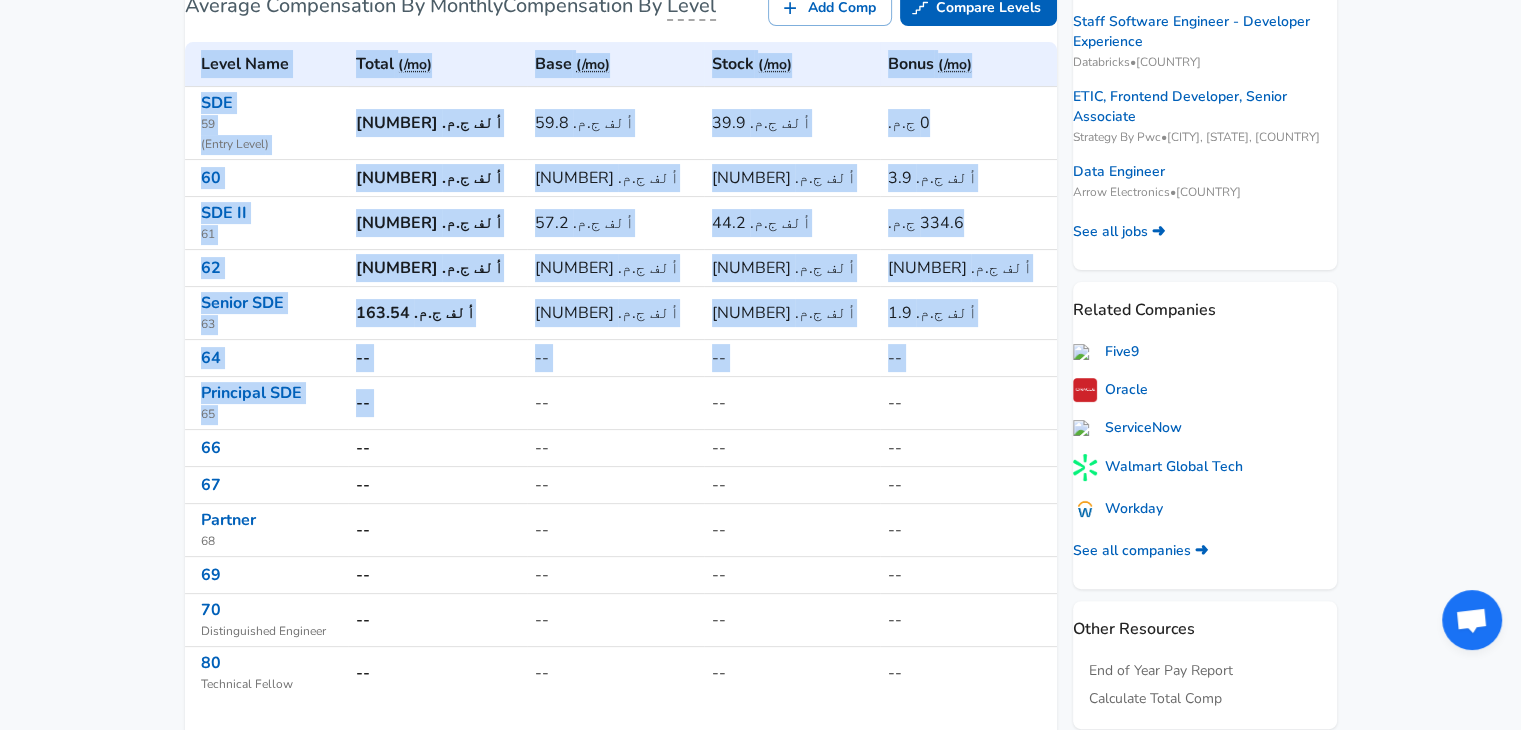 drag, startPoint x: 167, startPoint y: 405, endPoint x: 458, endPoint y: 412, distance: 291.08417 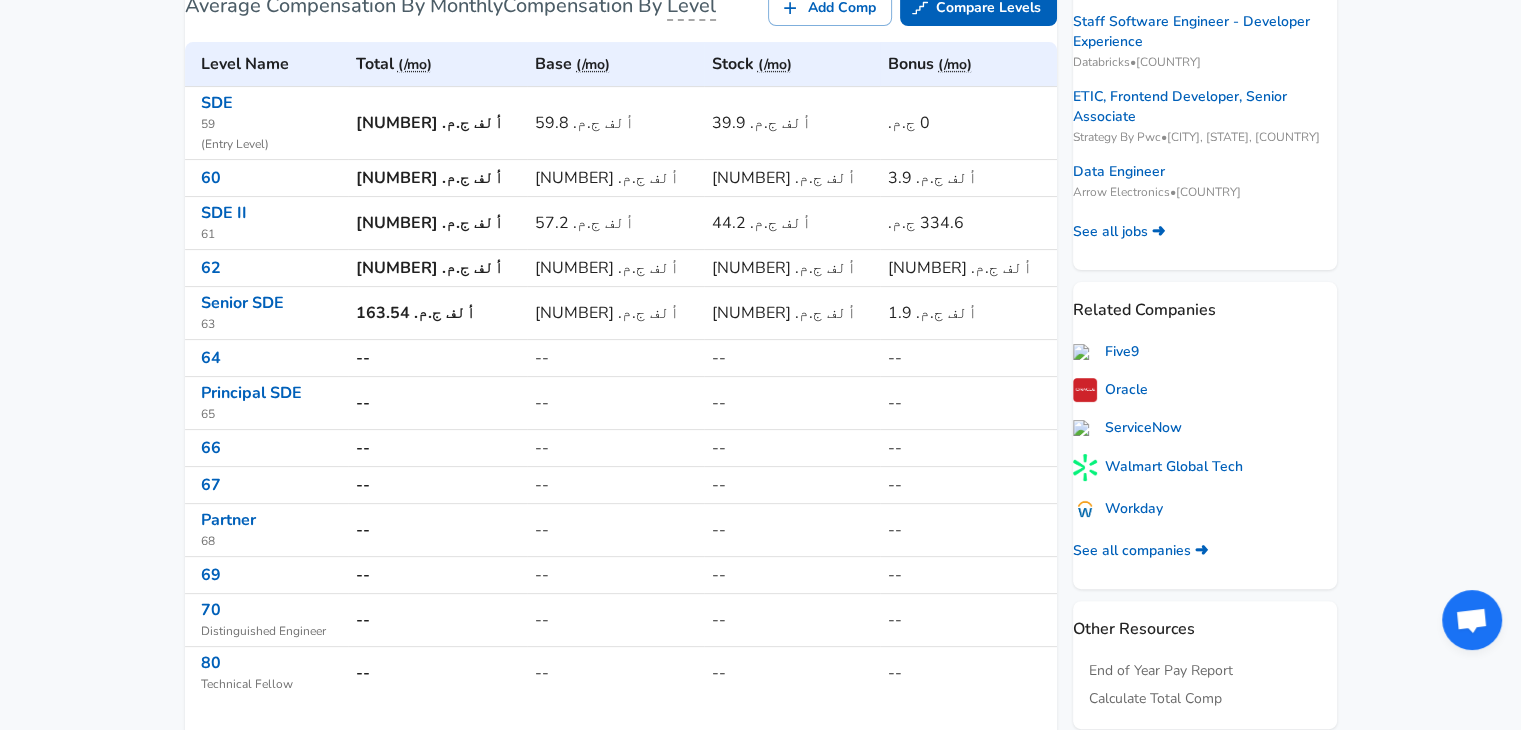 click on "For Employers £ EGP / mo Change English (US) Change Login Sign Up All Data By Location By Company By Title Salary Calculator Chart Visualizations Verified Salaries Internships Negotiation Support Compare Benefits Who's Hiring 2024 Pay Report Top Paying Companies Integrate Blog Press Google Software Engineer Product Manager New York City Area Data Scientist View Individual Data Points   Levels FYI Logo Salaries 📂   All Data 🌎   By Location 🏢   By Company 🖋    By Title 🏭️    By Industry 📍   Salary Heatmap 📈   Chart Visualizations 🔥   Real-time Percentiles 🎓   Internships ❣️   Compare Benefits 🎬   2024 Pay Report 🏆   Top Paying Companies 💸   Calculate Meeting Cost #️⃣   Salary Calculator Contribute Add Salary Add Company Benefits Add Level Mapping Jobs Services Candidate Services 💵  Negotiation Coaching 📄  Resume Review 🎁  Gift a Resume Review For Employers Interactive Offers Real-time Percentiles  🔥 Compensation Benchmarking For Academic Research ←" at bounding box center [760, -103] 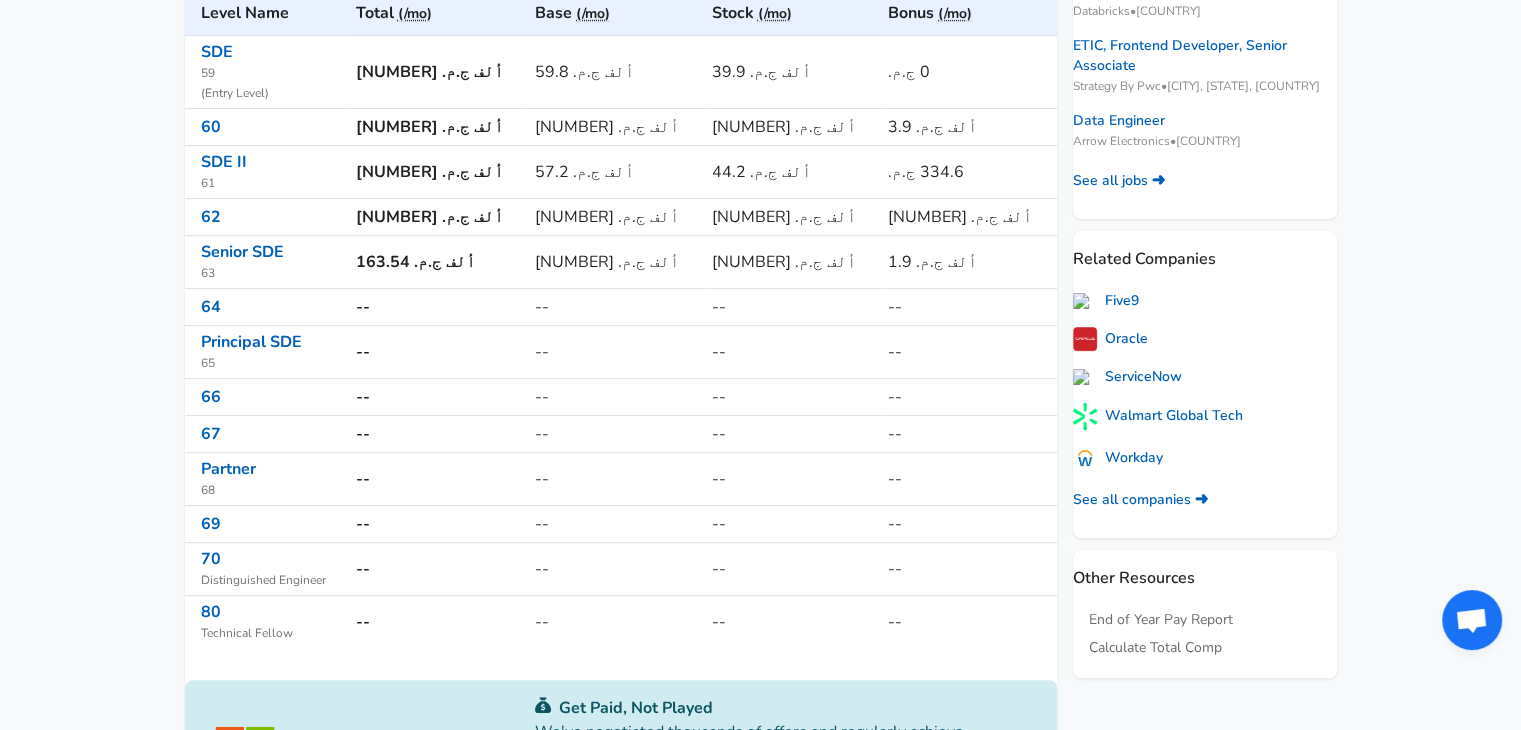 scroll, scrollTop: 514, scrollLeft: 0, axis: vertical 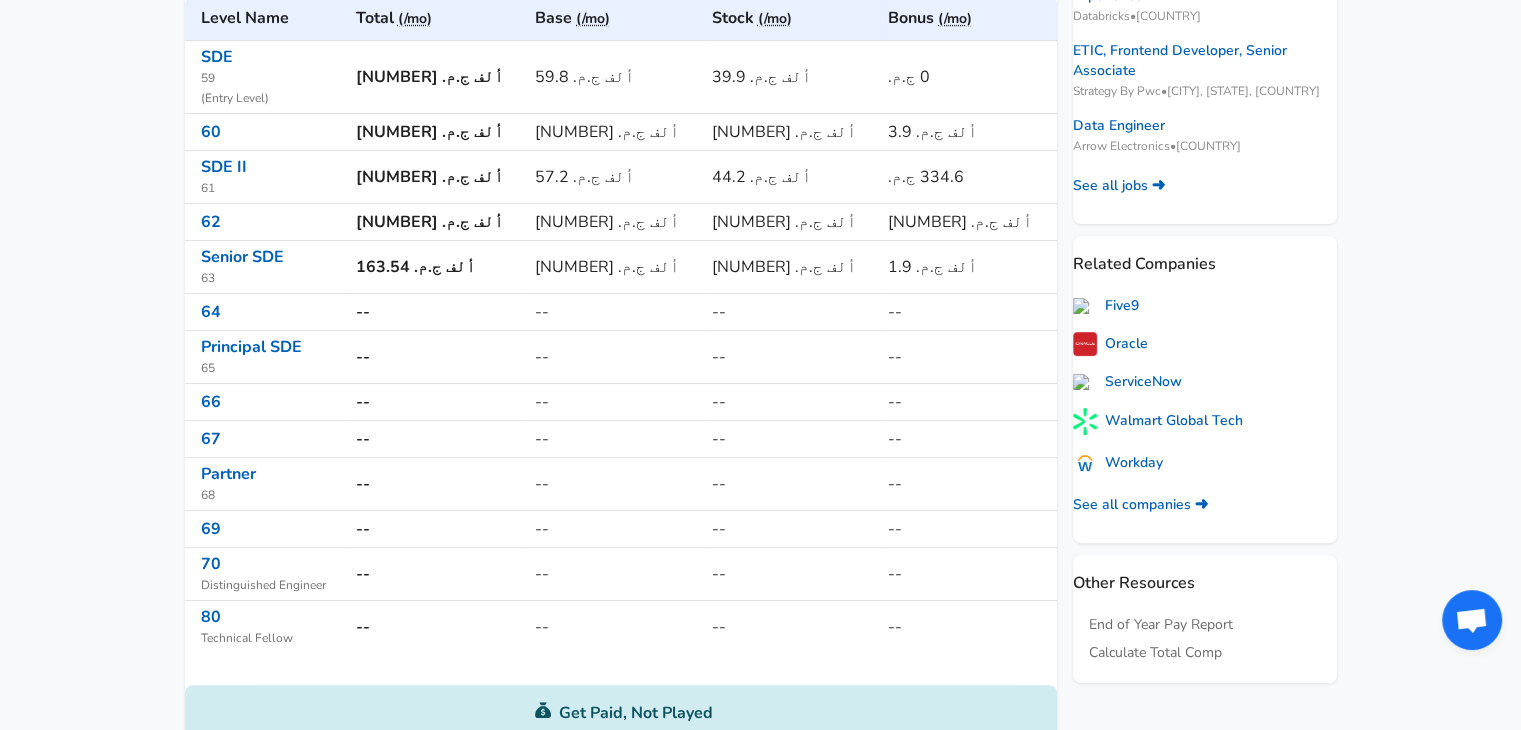 click on "-- ‏" at bounding box center (438, 357) 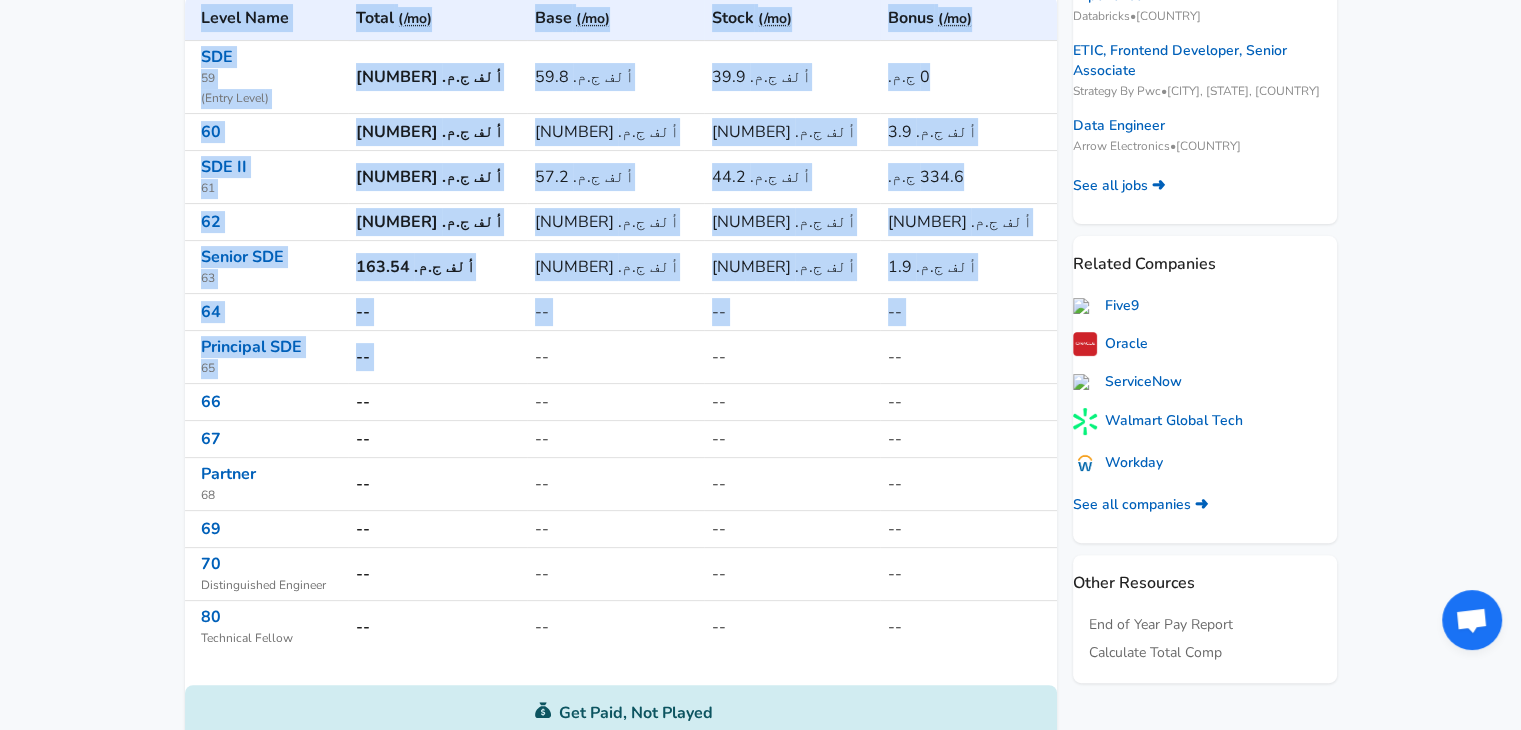 drag, startPoint x: 462, startPoint y: 358, endPoint x: 164, endPoint y: 365, distance: 298.0822 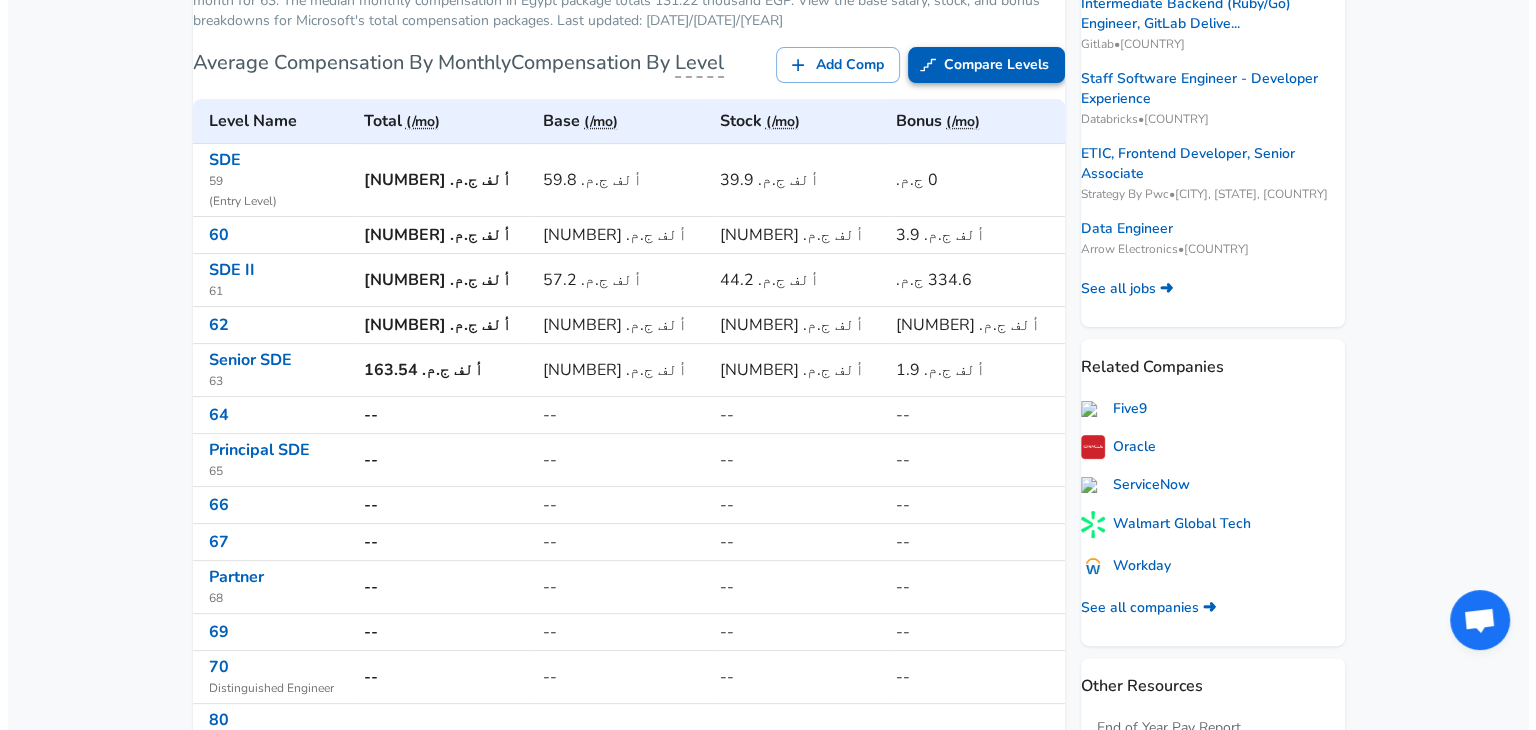 scroll, scrollTop: 342, scrollLeft: 0, axis: vertical 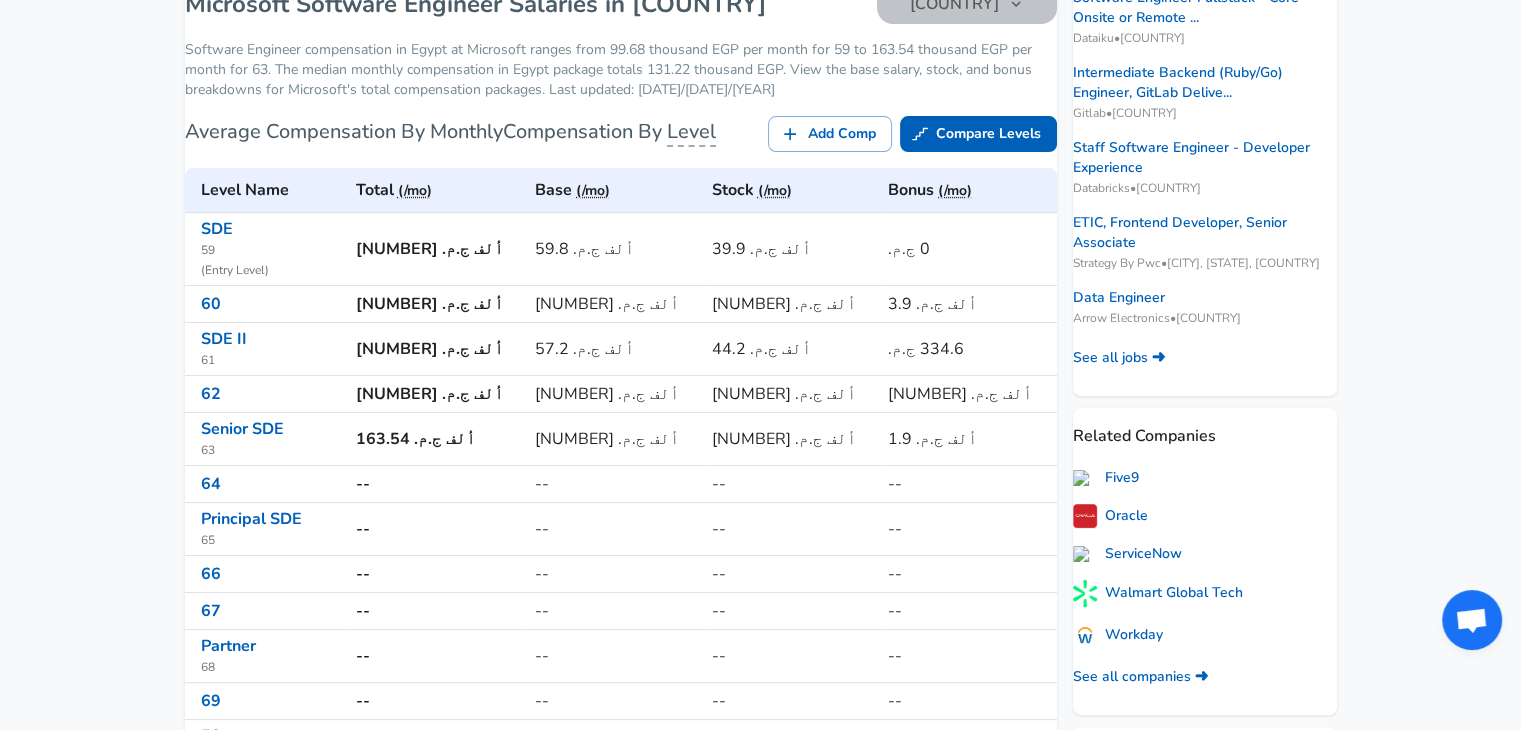 click on "[COUNTRY]" at bounding box center [967, 4] 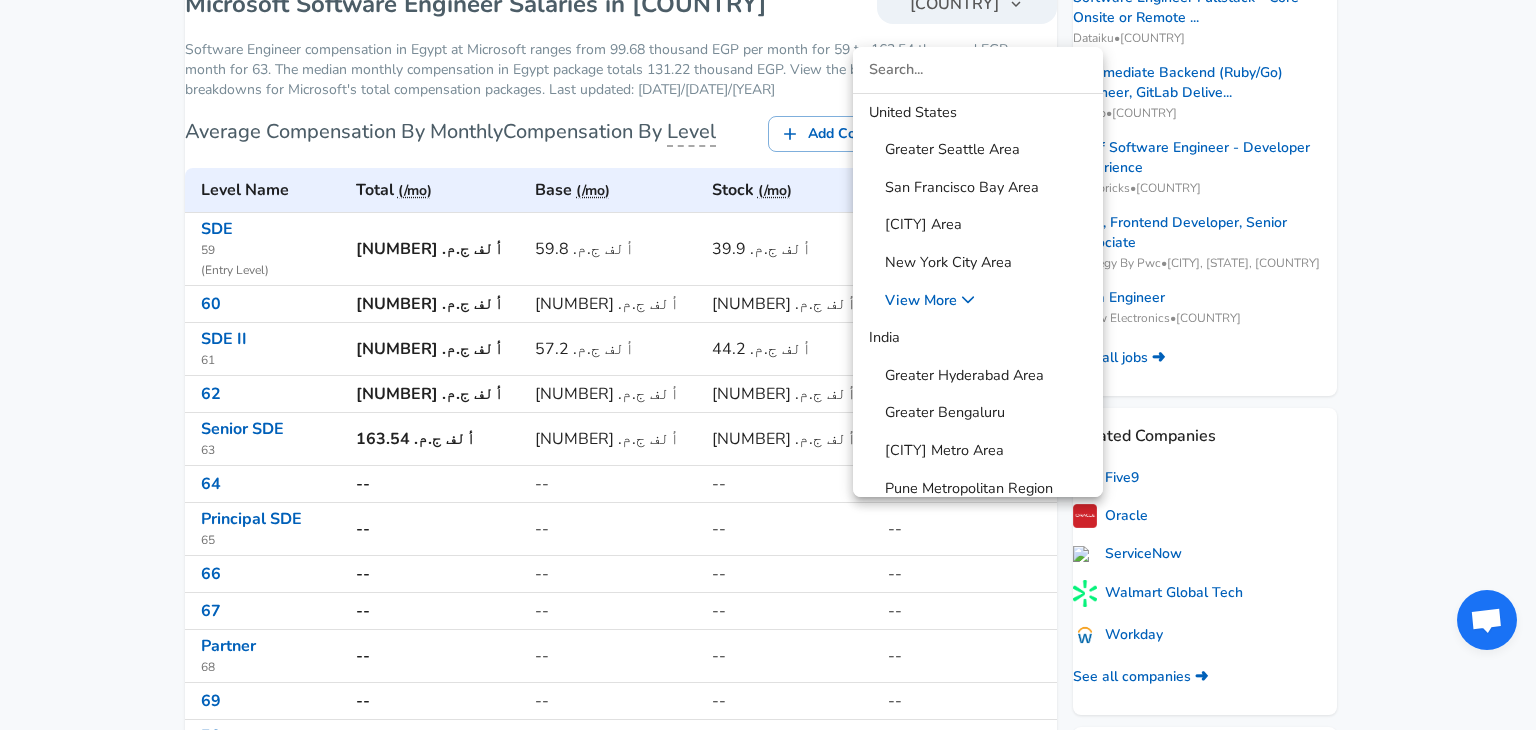 click on "United States" at bounding box center [913, 113] 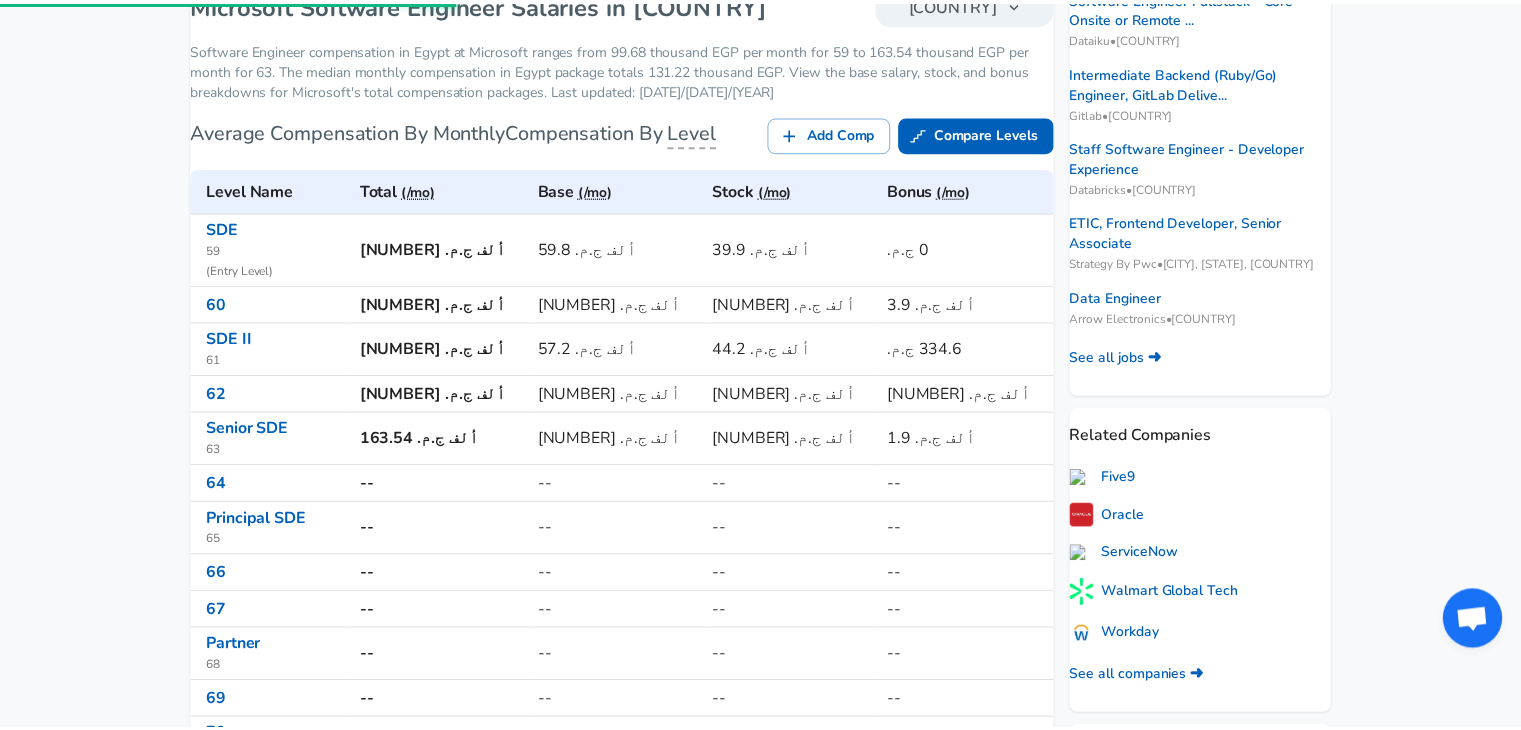 scroll, scrollTop: 340, scrollLeft: 0, axis: vertical 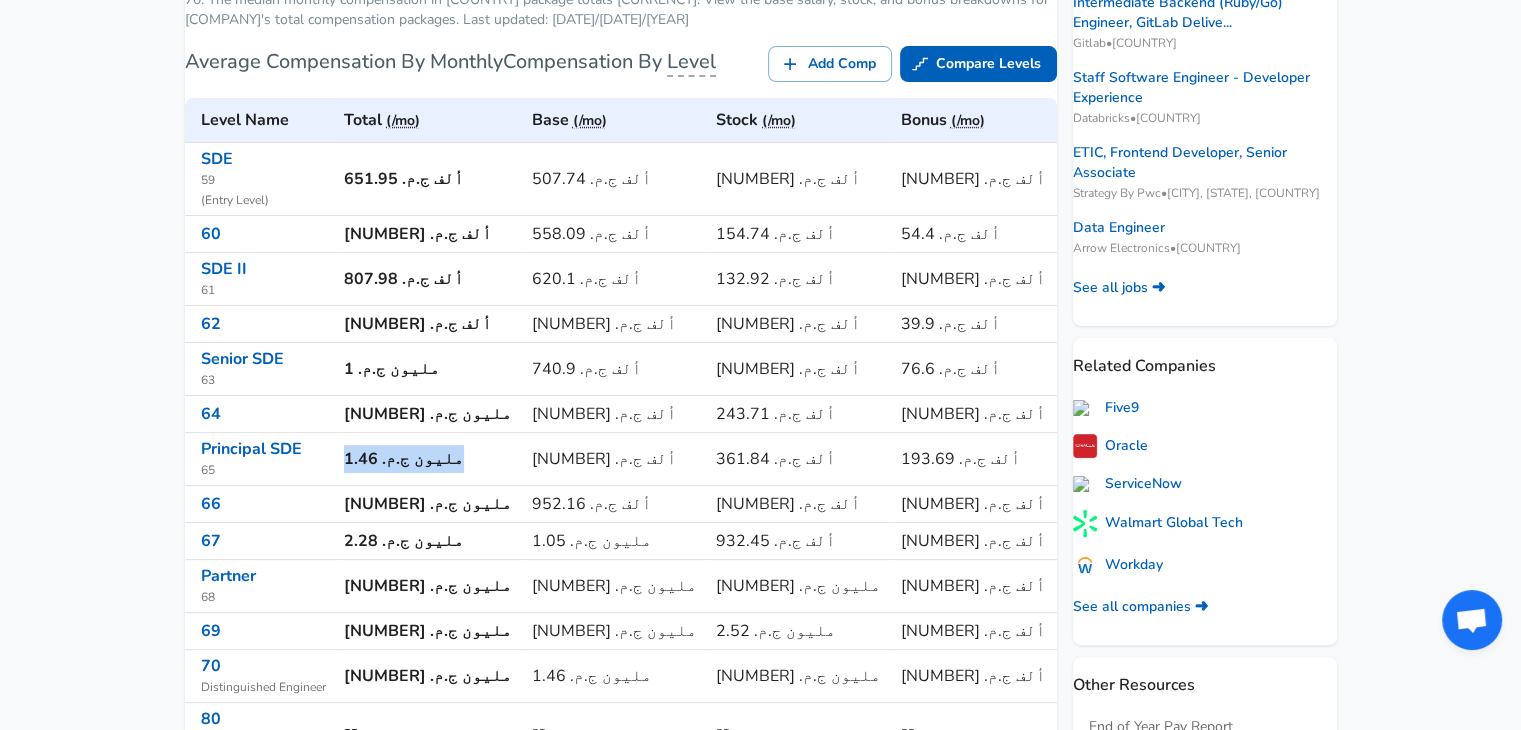 drag, startPoint x: 520, startPoint y: 461, endPoint x: 374, endPoint y: 476, distance: 146.76852 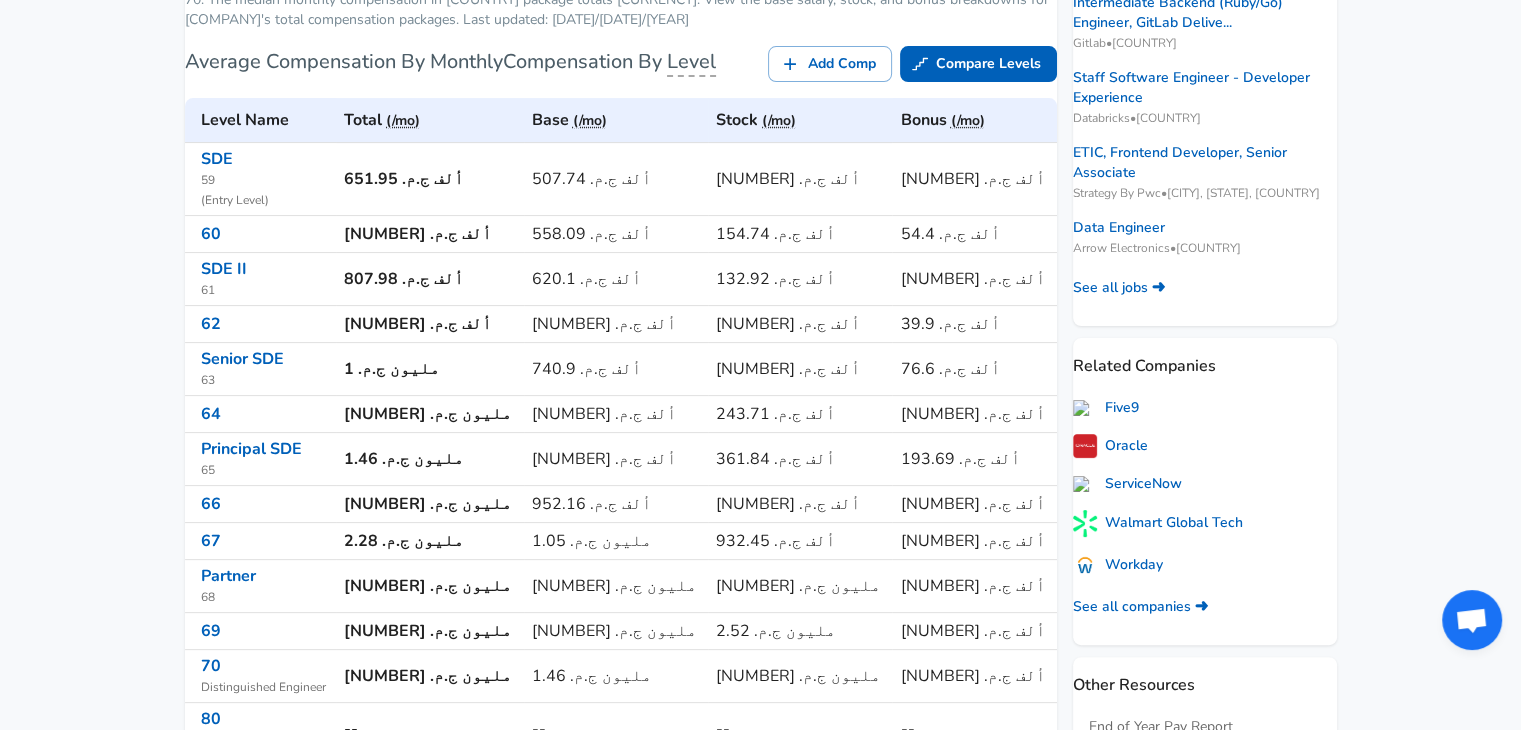 click on "Levels FYI Logo Salaries Software Engineer All Software Engineer Salaries Microsoft   Software Engineer   Salaries   United States Software Engineer compensation in United States at Microsoft ranges from [NUMBER] ألف ج.م.‏ per month for 59 to [NUMBER] مليون ج.م.‏ per month for 70. The median monthly compensation in United States package totals [NUMBER] ألف ج.م.‏. View the base salary, stock, and bonus breakdowns for Microsoft's total compensation packages. Last updated: 8/2/2025 Average Compensation By   Monthly  Compensation By   Level Add Comp Compare Levels Level Name Total   (/mo) Base   (/mo) Stock   (/mo) Bonus   (/mo) SDE 59 ( Entry Level ) [NUMBER] ألف ج.م.‏ [NUMBER] ألف ج.م.‏ [NUMBER] ألف ج.م.‏ [NUMBER] ألف ج.م.‏ 60 [NUMBER] ألف ج.م.‏ [NUMBER] ألف ج.م.‏ [NUMBER] ألف ج.م.‏ [NUMBER] ألف ج.م.‏ SDE II 61 [NUMBER] ألف ج.م.‏ [NUMBER] ألف ج.م.‏ [NUMBER] ألف ج.م.‏ [NUMBER] ألف ج.م.‏ 62 [NUMBER] ألف ج.م.‏ [NUMBER] ألف ج.م.‏ [NUMBER] ألف ج.م.‏ [NUMBER] ألف ج.م.‏" at bounding box center (621, 1637) 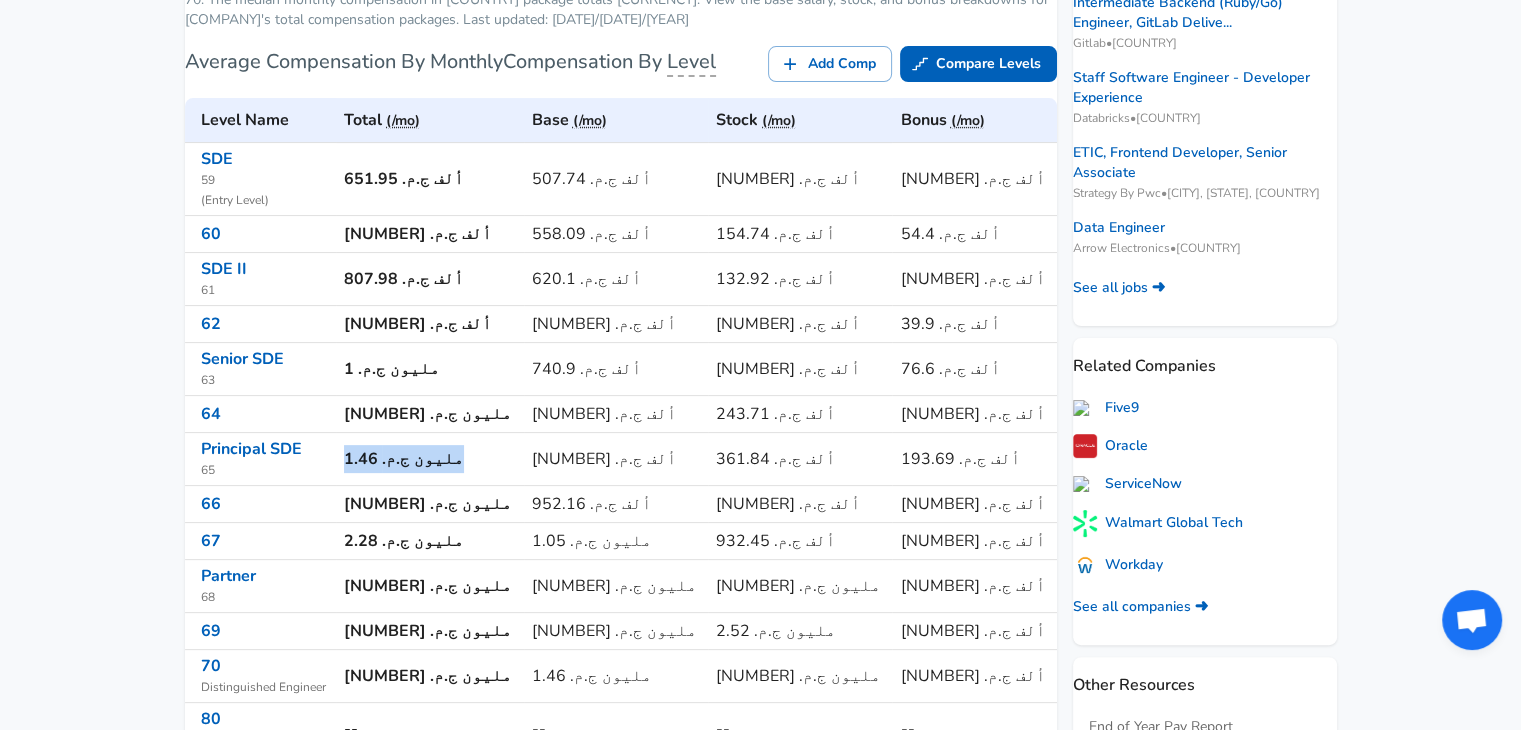 drag, startPoint x: 521, startPoint y: 481, endPoint x: 375, endPoint y: 477, distance: 146.05478 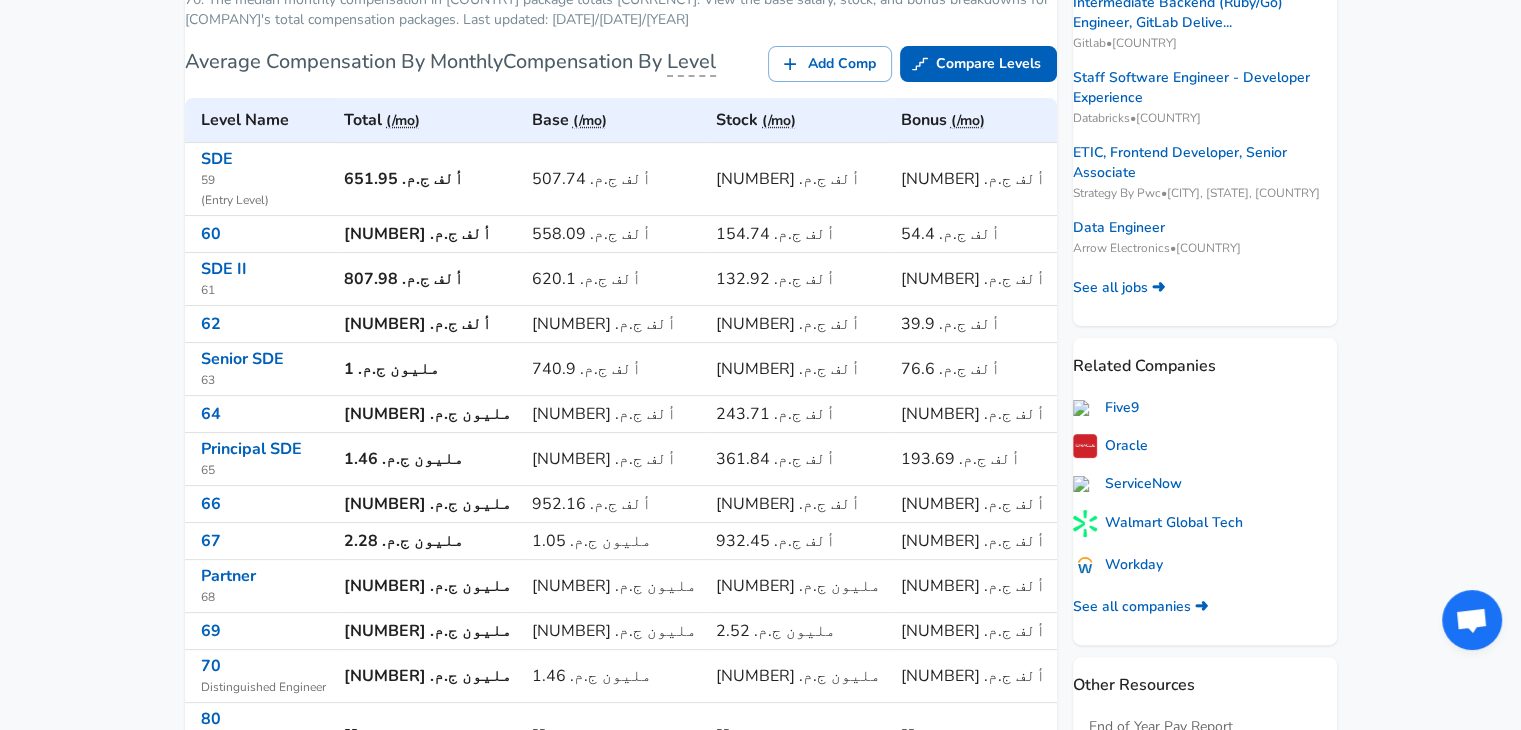 click on "For Employers £ EGP / mo Change English (US) Change Login Sign Up All Data By Location By Company By Title Salary Calculator Chart Visualizations Verified Salaries Internships Negotiation Support Compare Benefits Who's Hiring 2024 Pay Report Top Paying Companies Integrate Blog Press Google Software Engineer Product Manager New York City Area Data Scientist View Individual Data Points   Levels FYI Logo Salaries 📂   All Data 🌎   By Location 🏢   By Company 🖋    By Title 🏭️    By Industry 📍   Salary Heatmap 📈   Chart Visualizations 🔥   Real-time Percentiles 🎓   Internships ❣️   Compare Benefits 🎬   2024 Pay Report 🏆   Top Paying Companies 💸   Calculate Meeting Cost #️⃣   Salary Calculator Contribute Add Salary Add Company Benefits Add Level Mapping Jobs Services Candidate Services 💵  Negotiation Coaching 📄  Resume Review 🎁  Gift a Resume Review For Employers Interactive Offers Real-time Percentiles  🔥 Compensation Benchmarking For Academic Research ←" at bounding box center (760, -47) 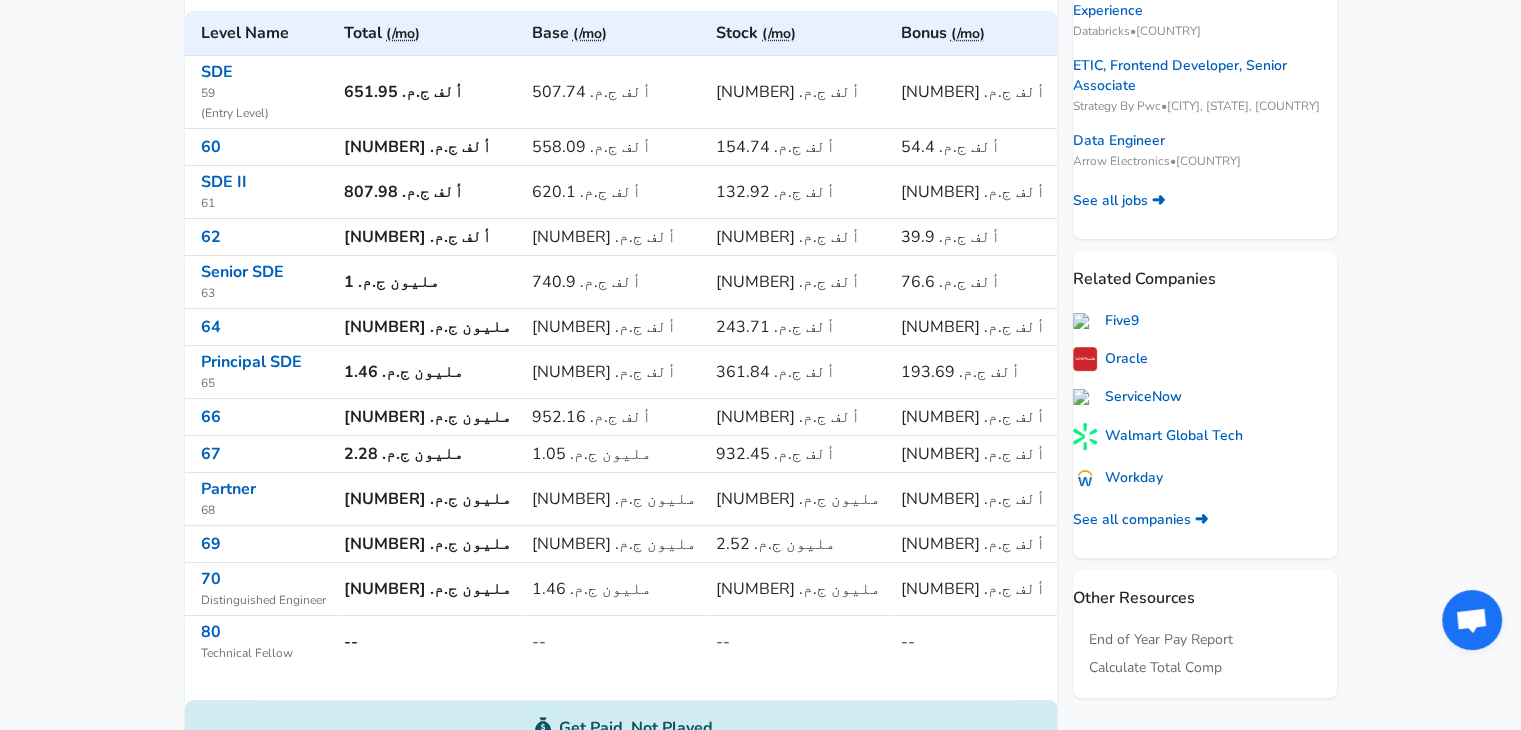 scroll, scrollTop: 500, scrollLeft: 0, axis: vertical 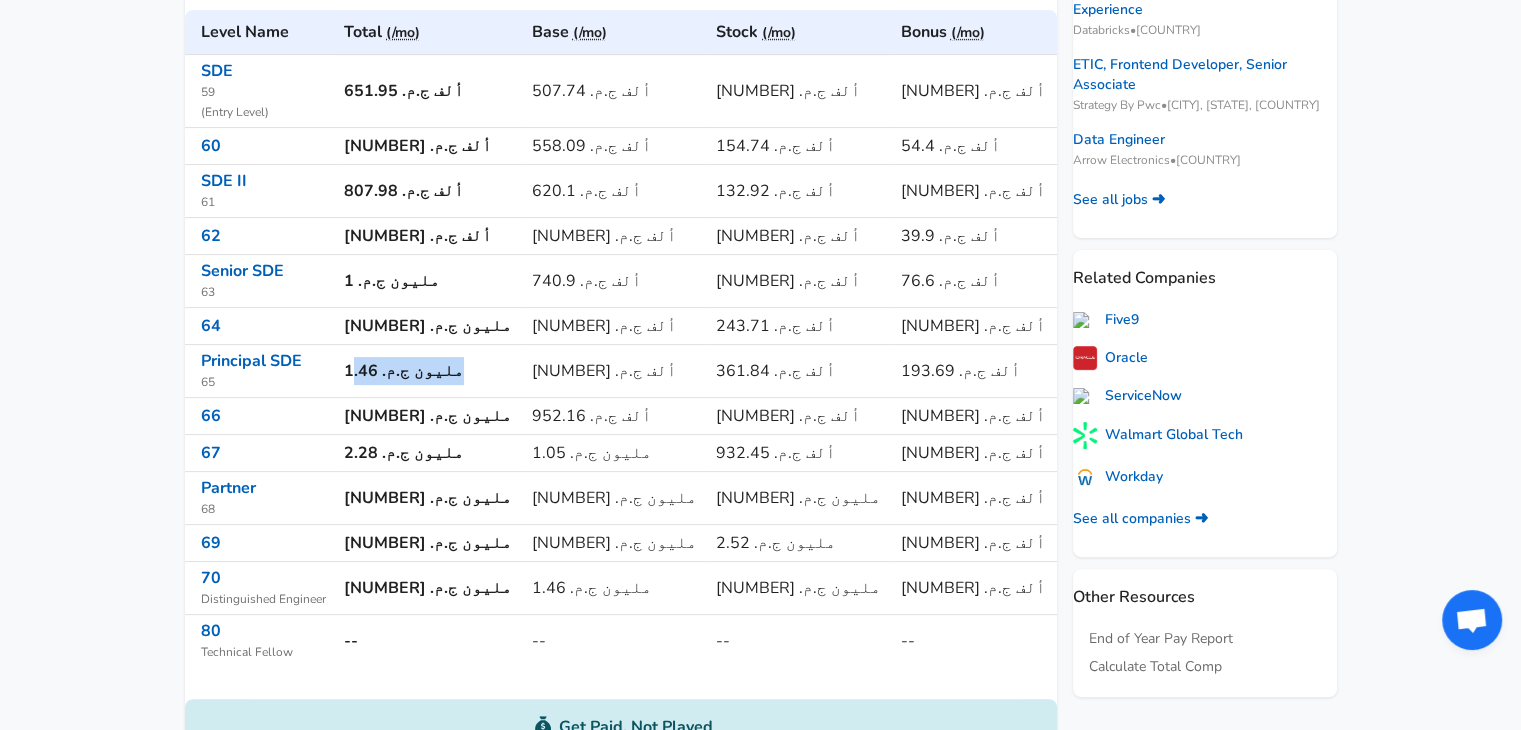 drag, startPoint x: 512, startPoint y: 380, endPoint x: 420, endPoint y: 378, distance: 92.021736 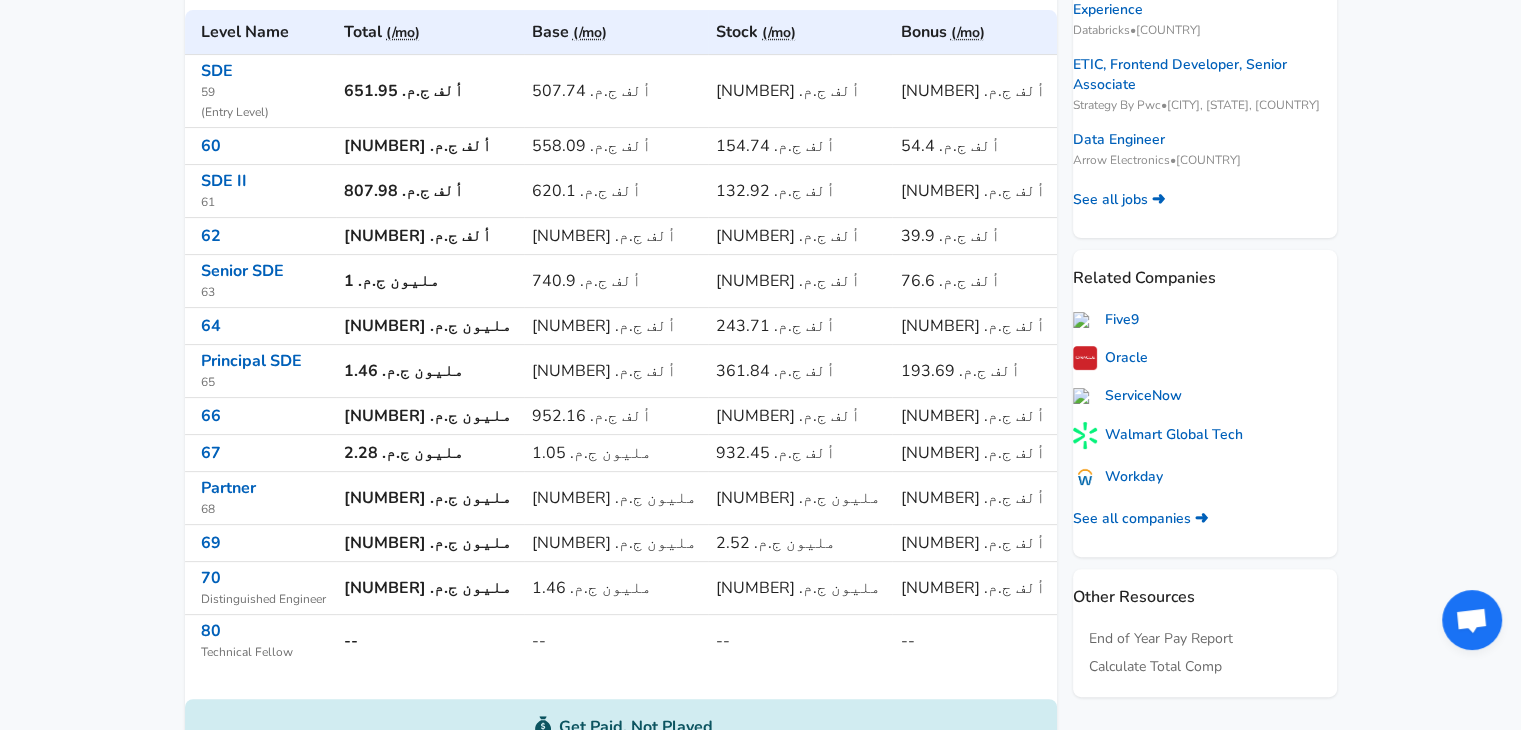 drag, startPoint x: 148, startPoint y: 406, endPoint x: 128, endPoint y: 495, distance: 91.21951 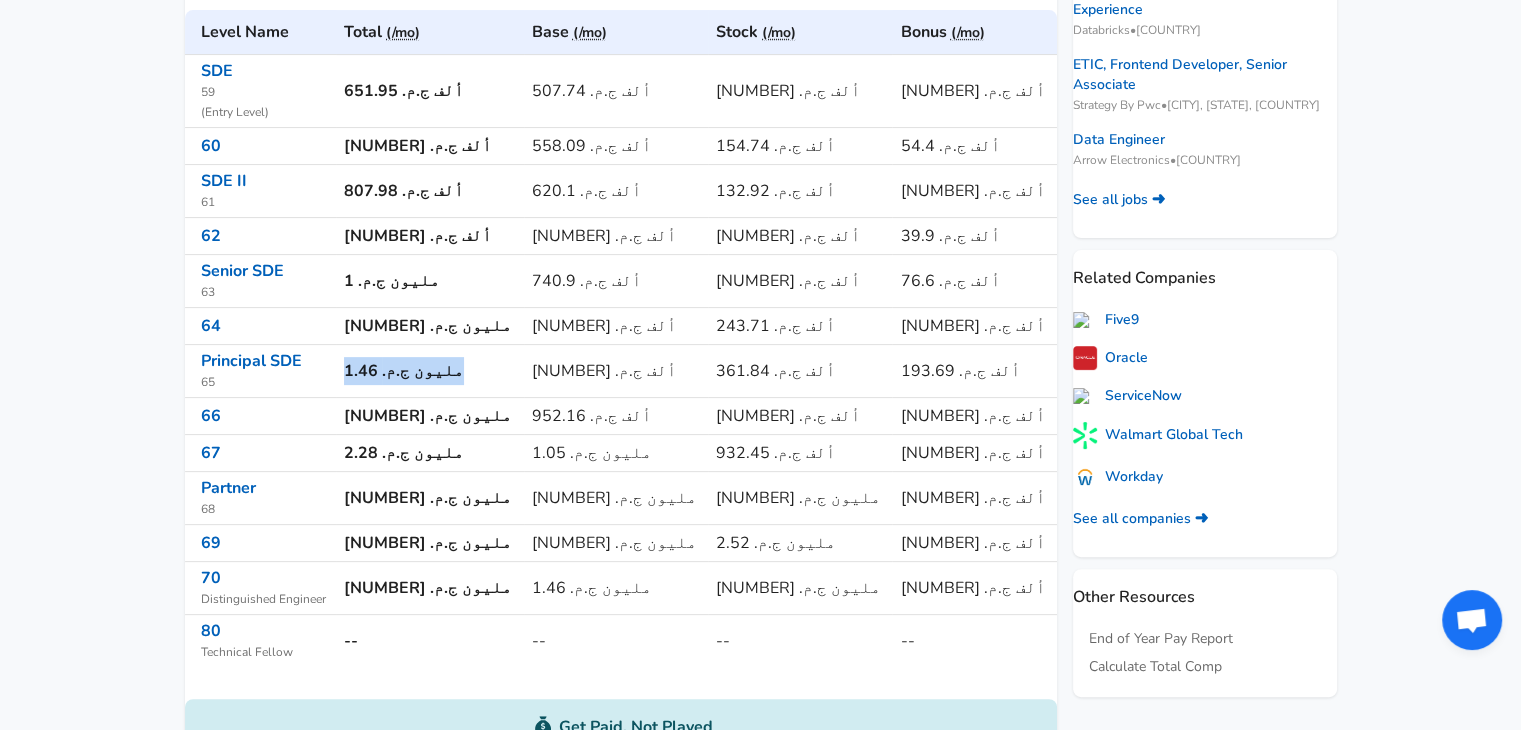 drag, startPoint x: 526, startPoint y: 393, endPoint x: 376, endPoint y: 389, distance: 150.05333 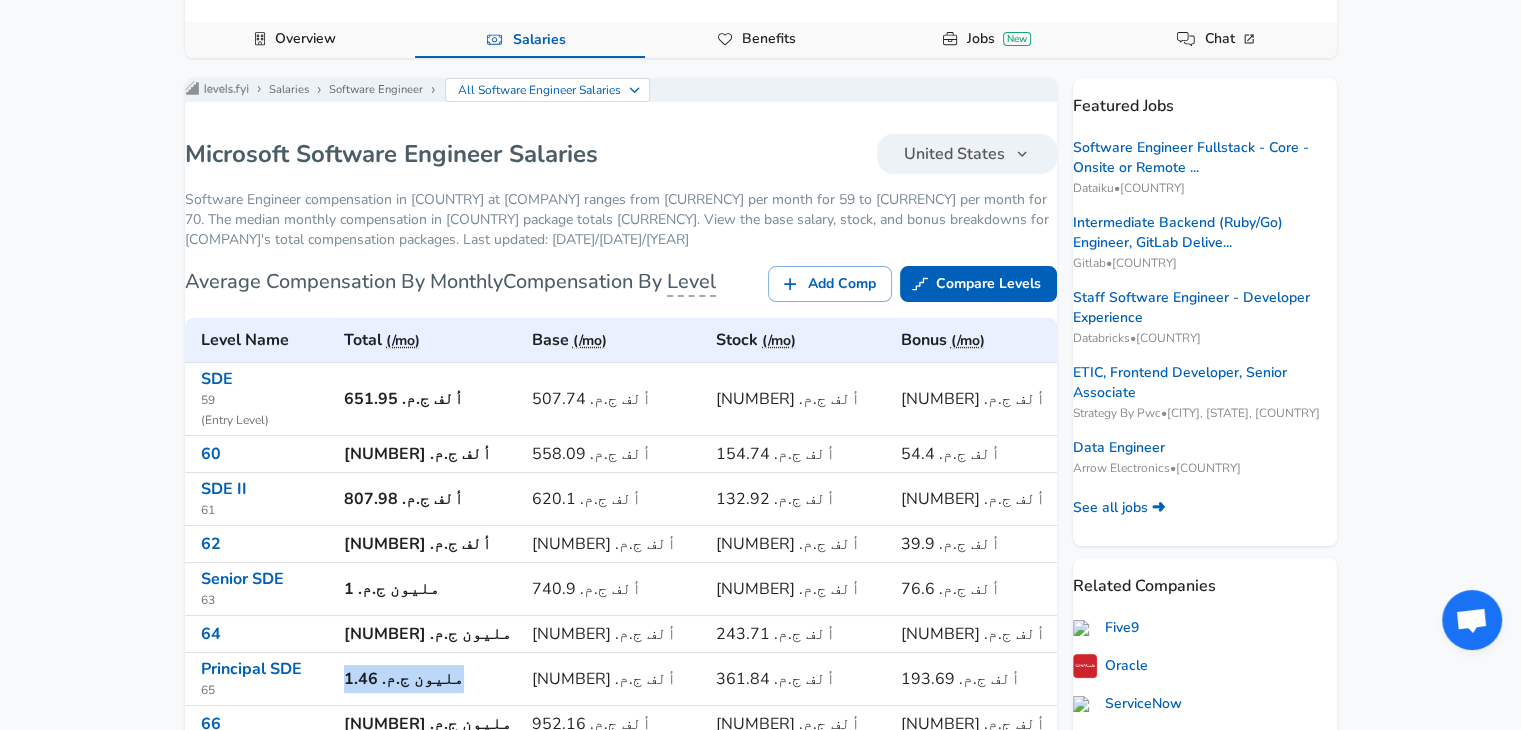 scroll, scrollTop: 191, scrollLeft: 0, axis: vertical 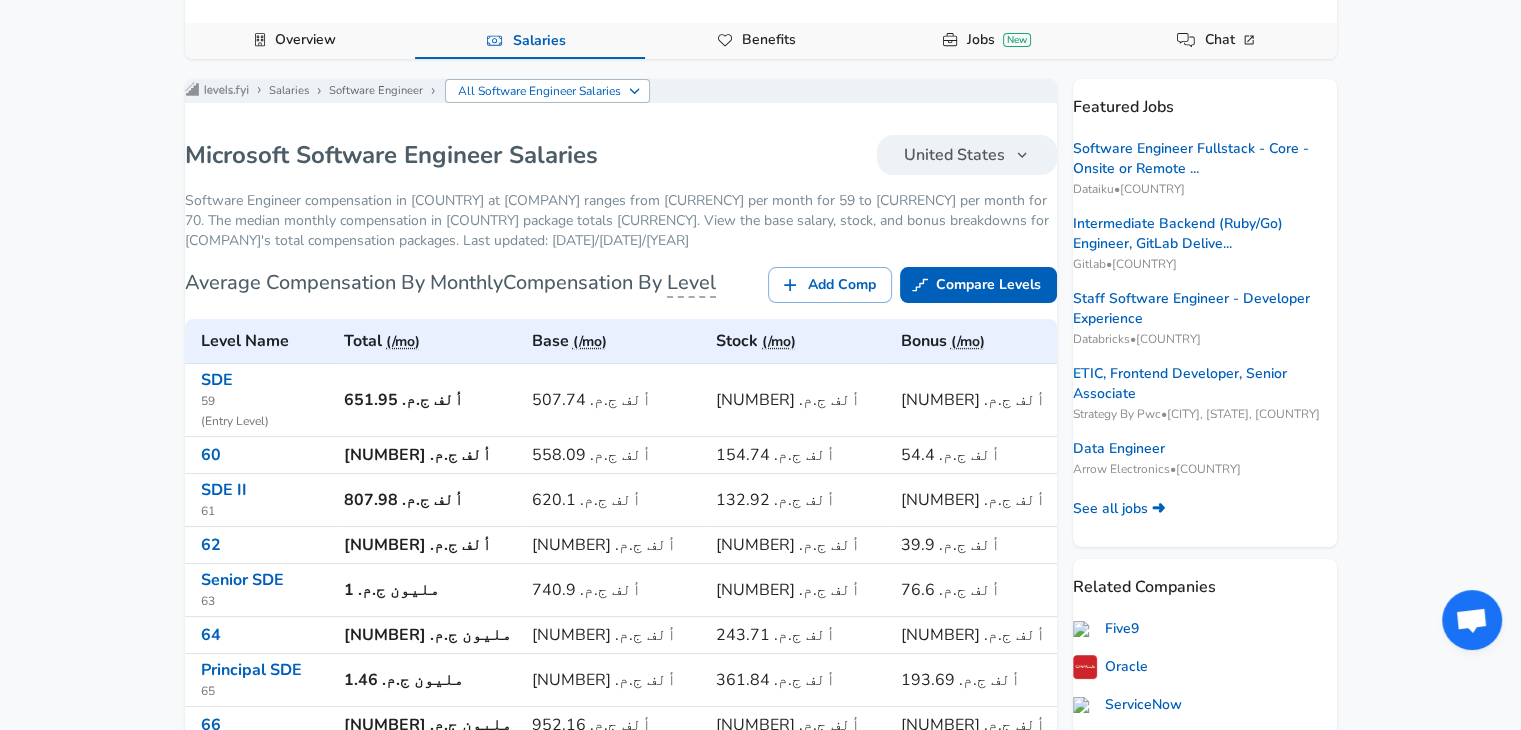 click on "All Software Engineer Salaries" at bounding box center (547, 91) 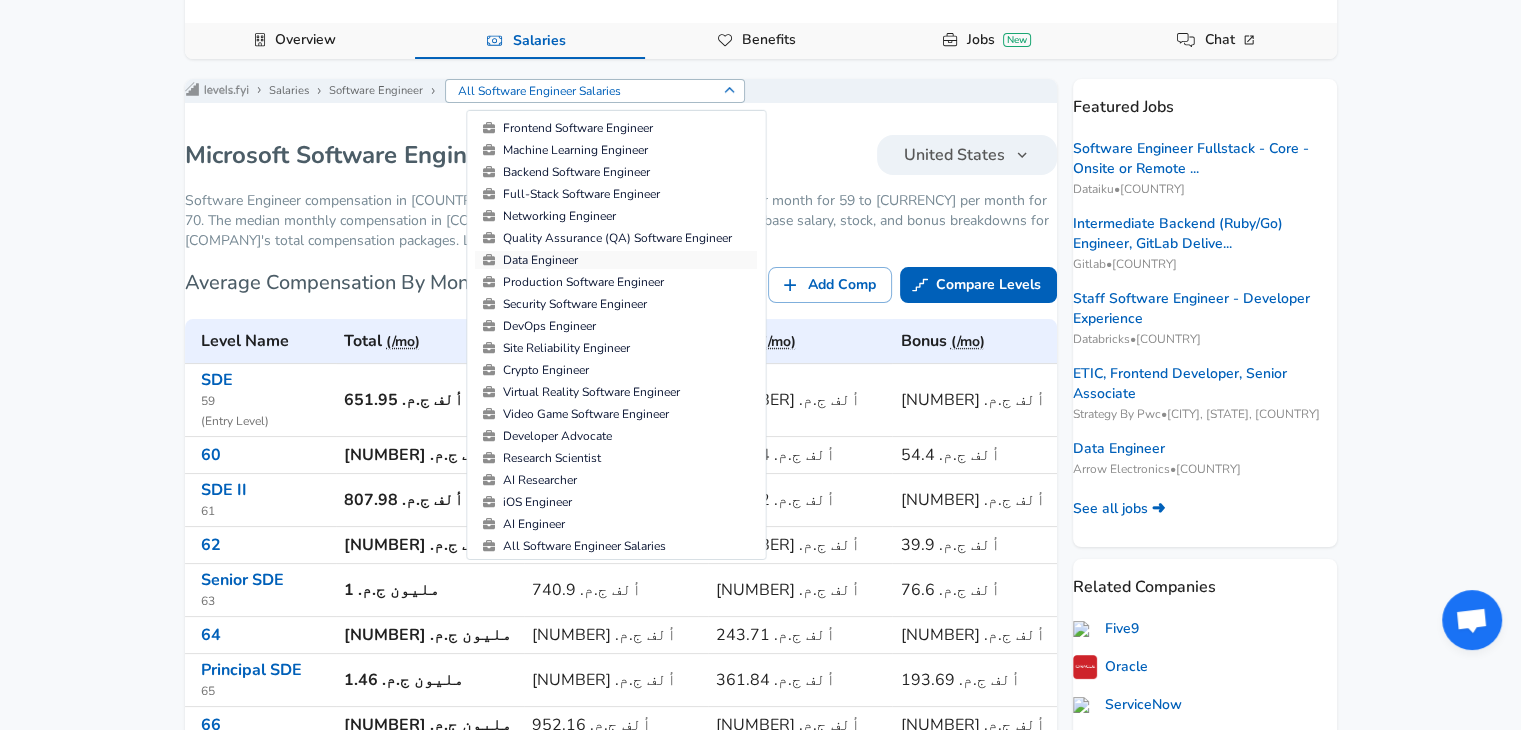 scroll, scrollTop: 3, scrollLeft: 0, axis: vertical 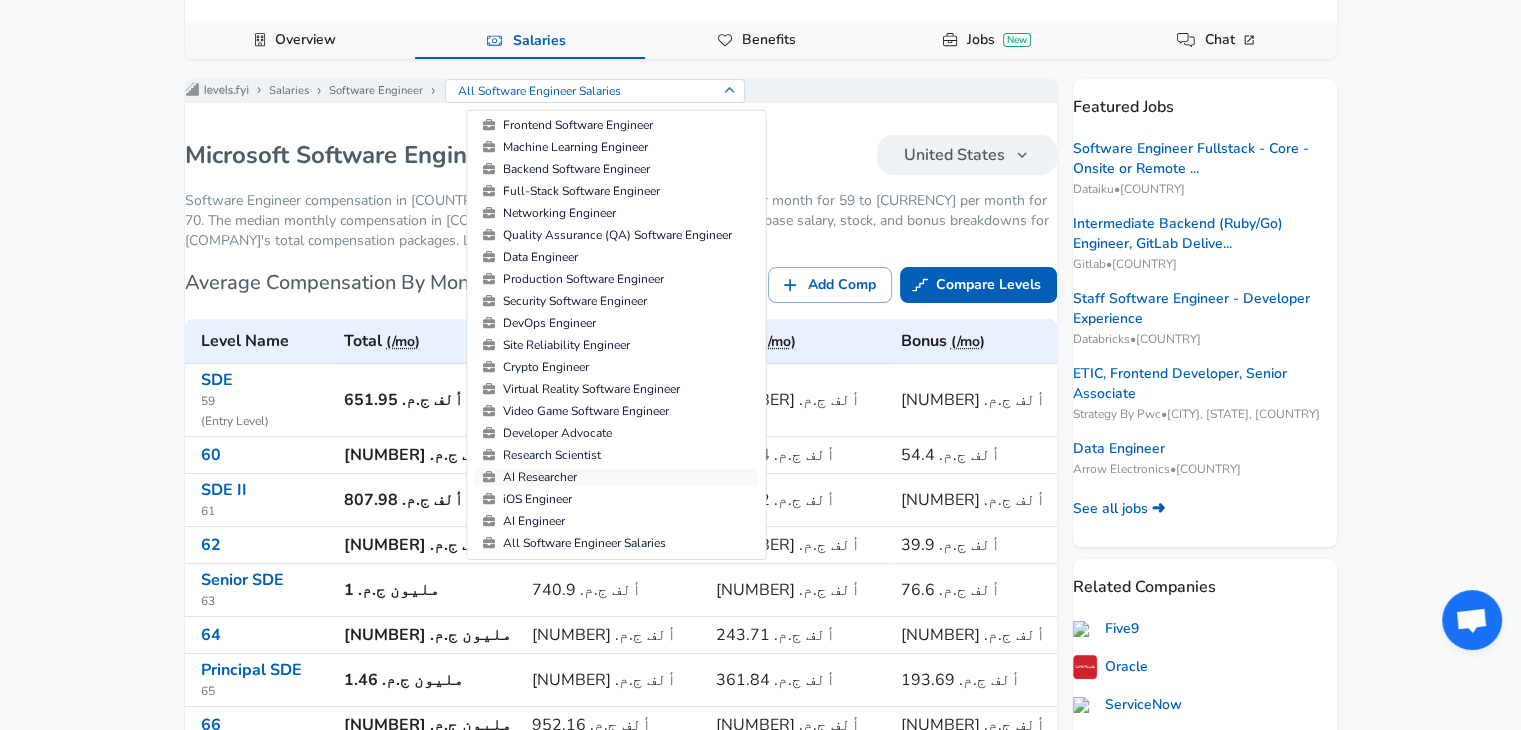 click on "AI Researcher" at bounding box center [616, 477] 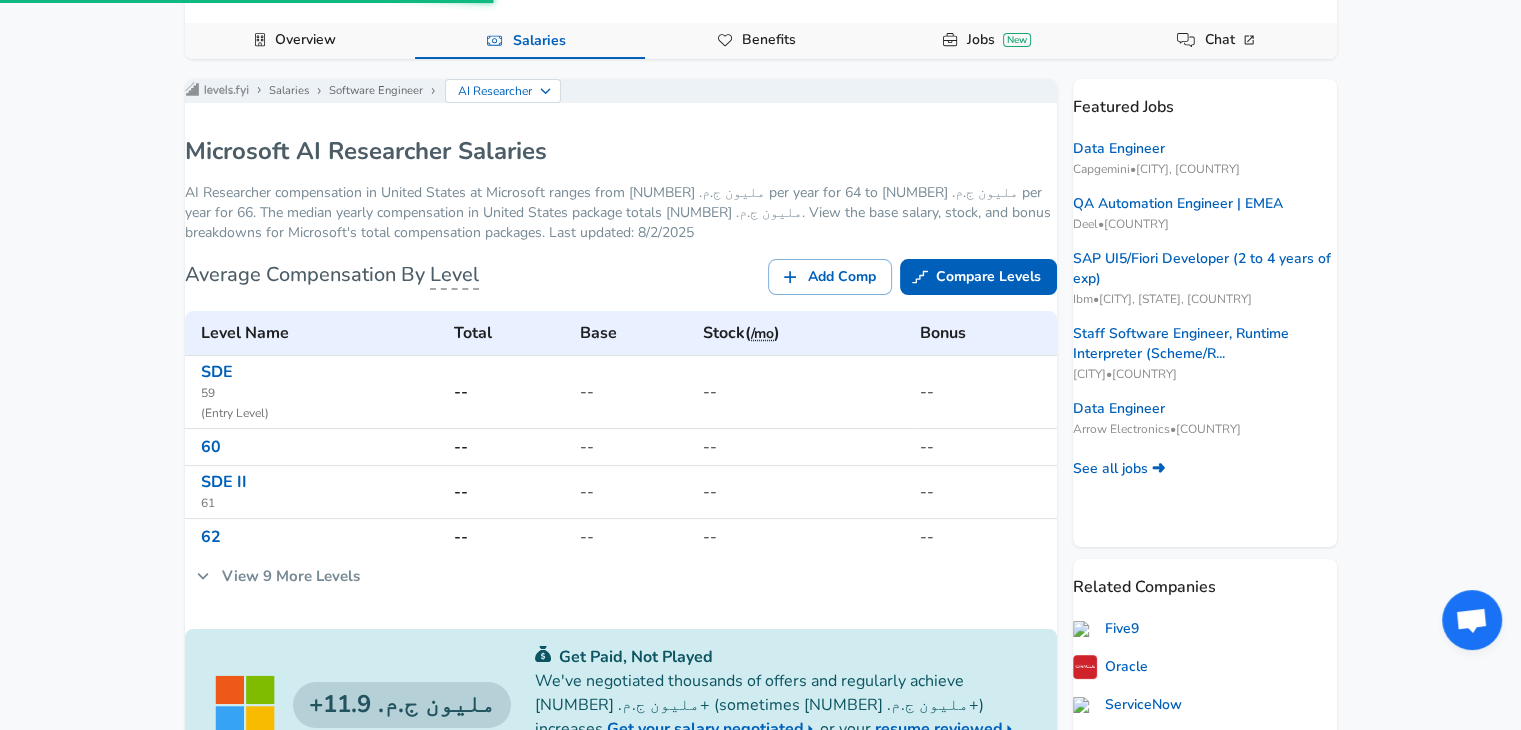 scroll, scrollTop: 0, scrollLeft: 0, axis: both 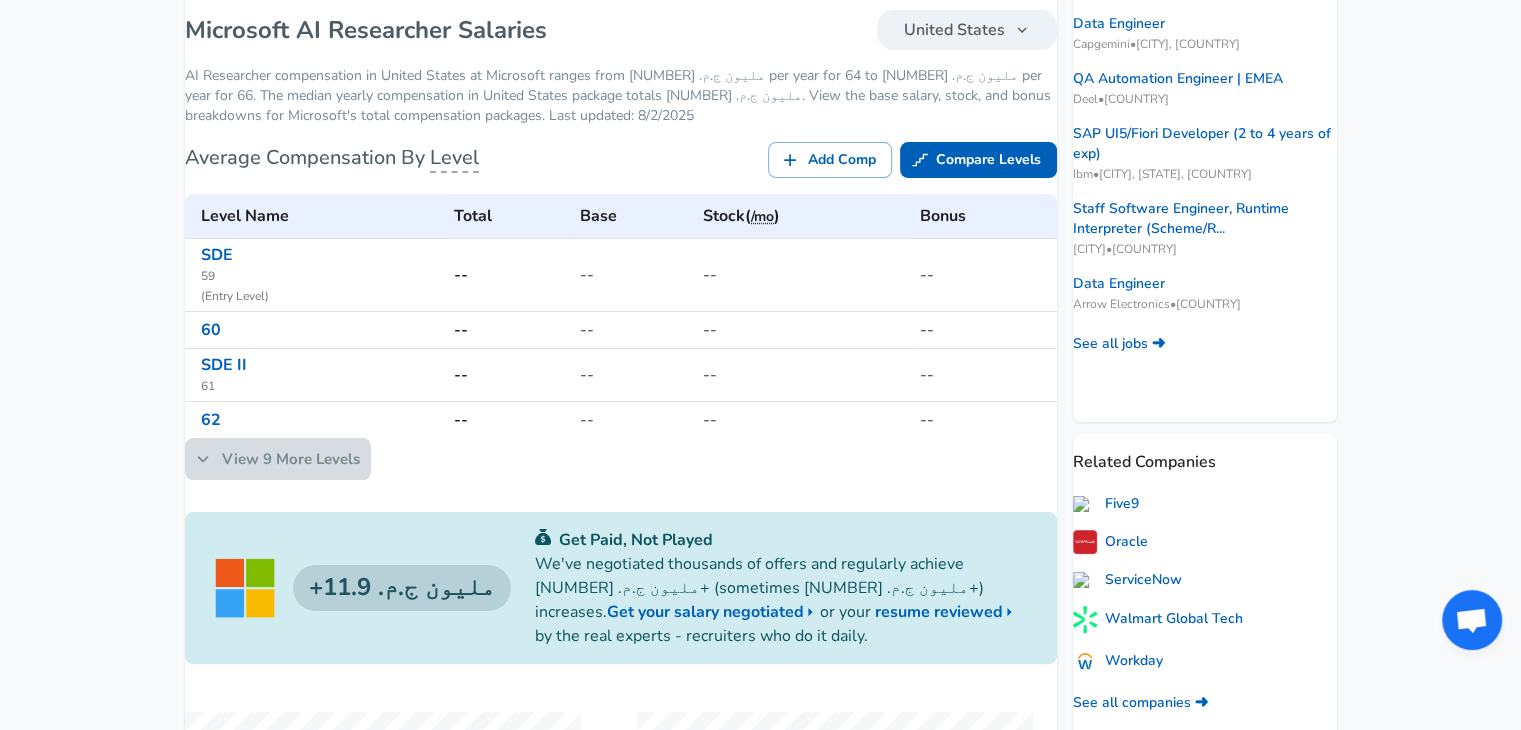 click on "View   9   More Levels" at bounding box center (278, 459) 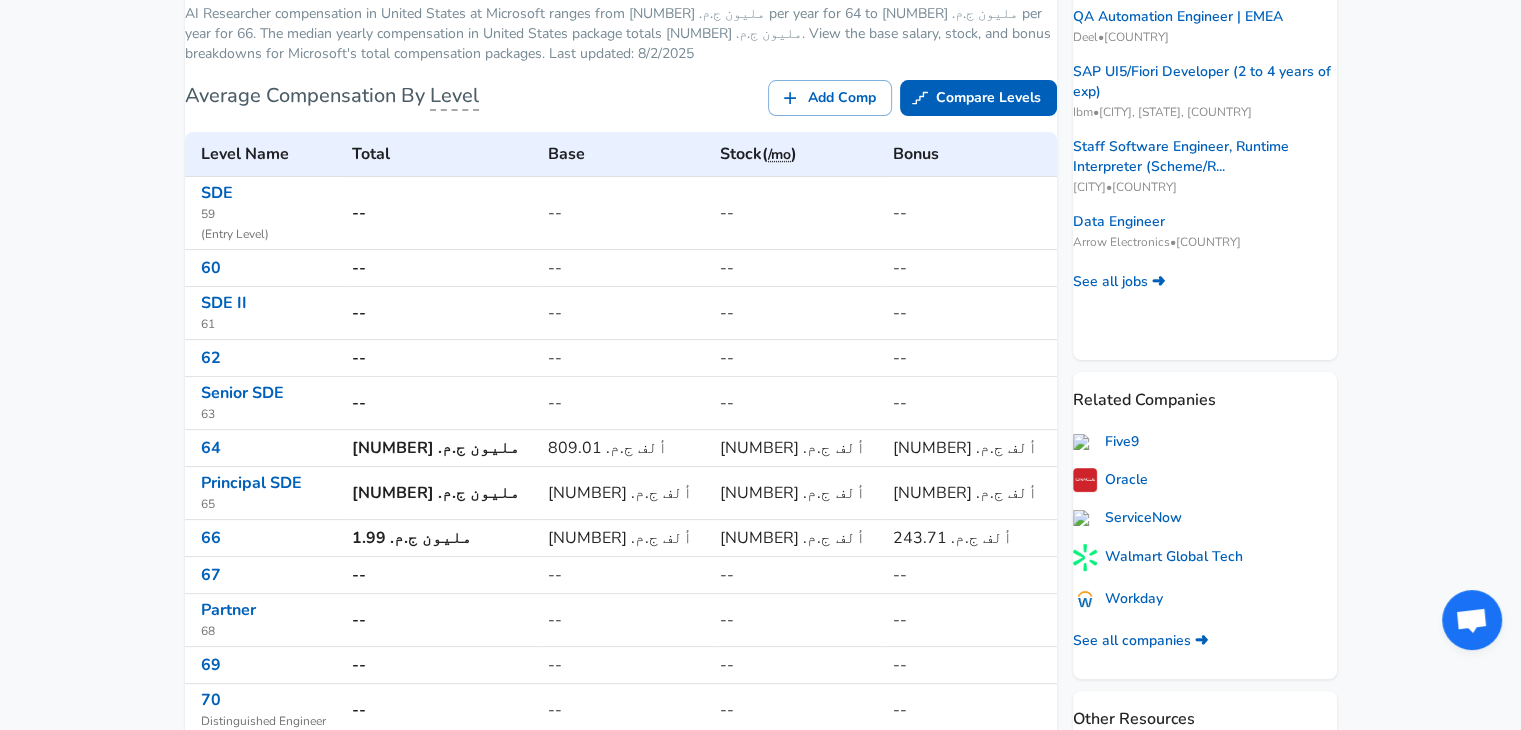 scroll, scrollTop: 384, scrollLeft: 0, axis: vertical 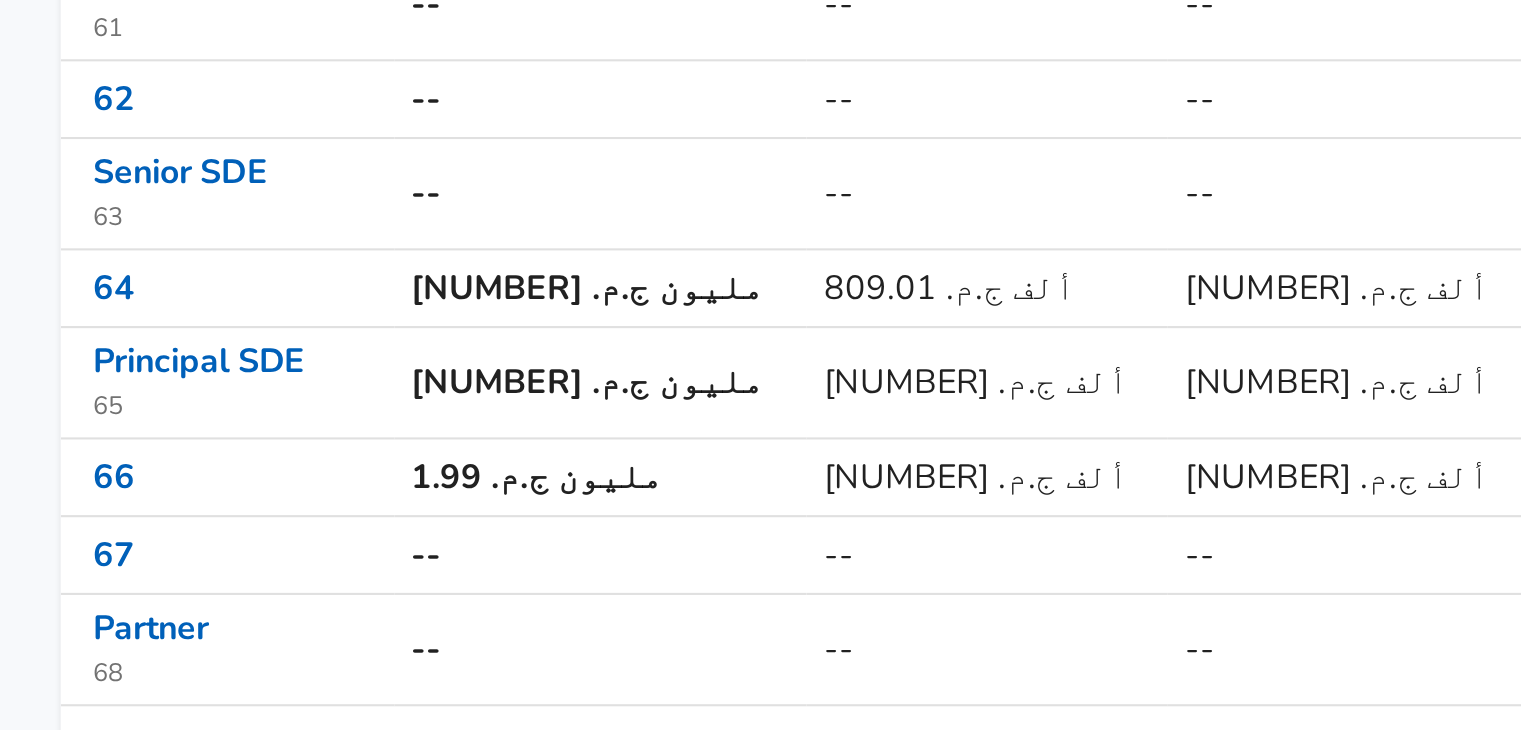 click on "Principal SDE" at bounding box center [268, 477] 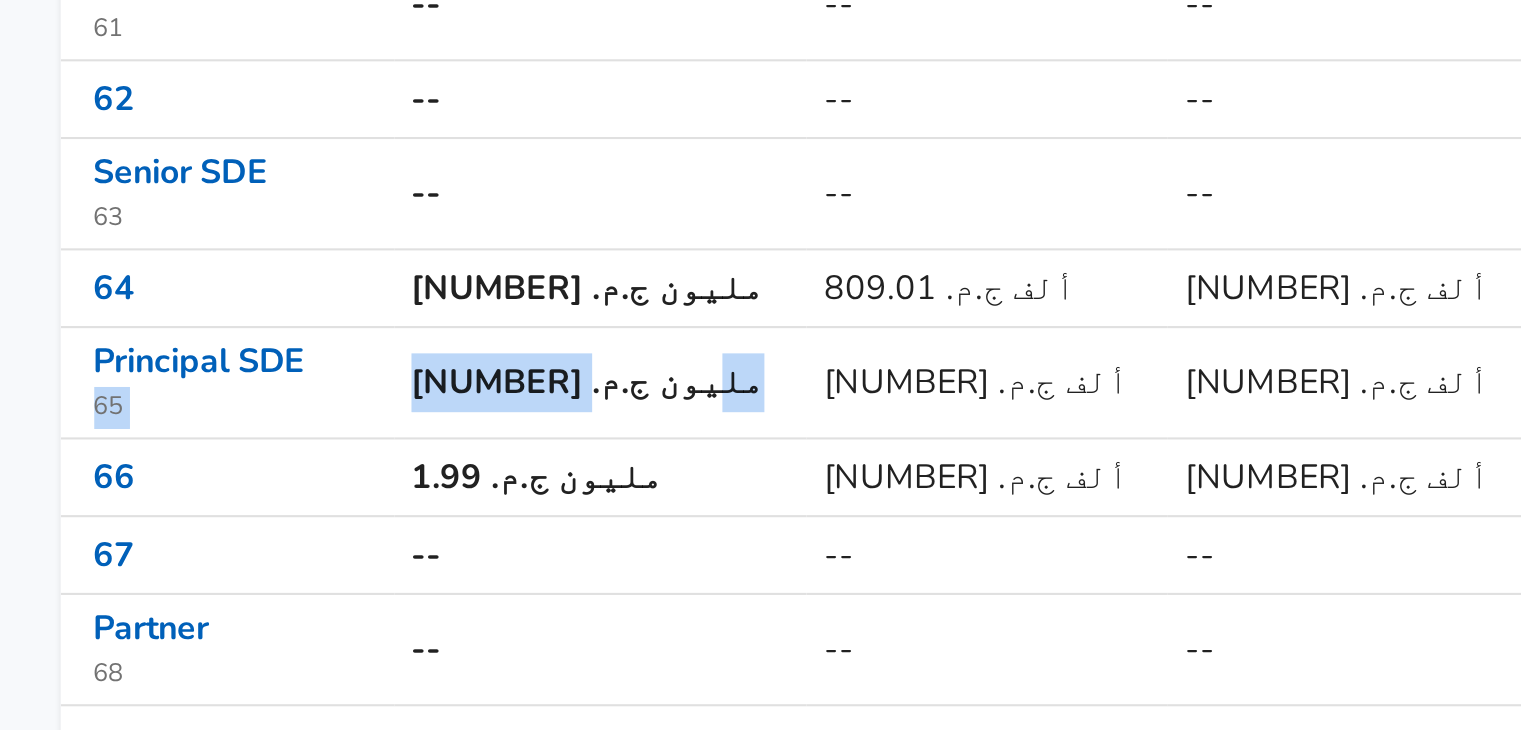 drag, startPoint x: 388, startPoint y: 498, endPoint x: 478, endPoint y: 503, distance: 90.13878 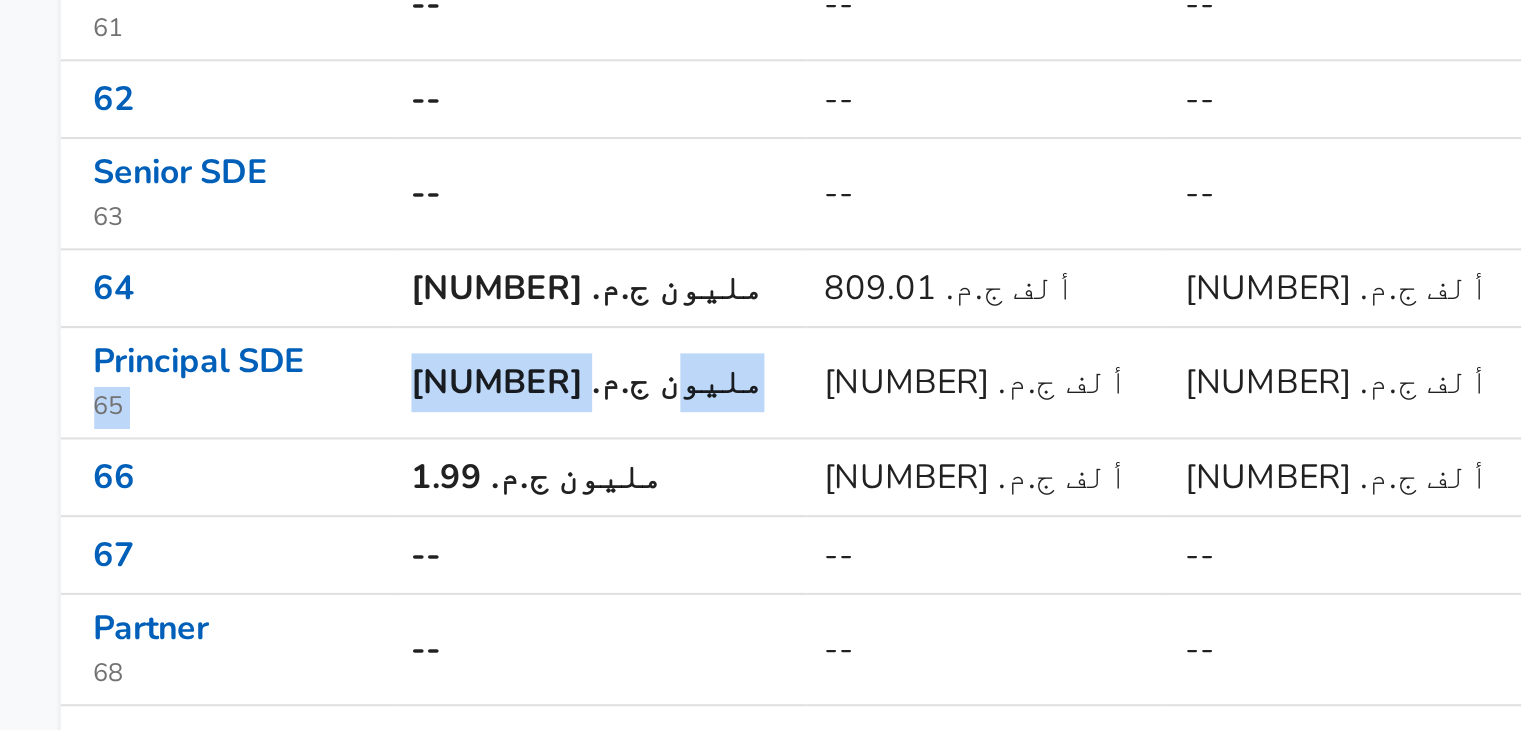 drag, startPoint x: 478, startPoint y: 503, endPoint x: 401, endPoint y: 494, distance: 77.52419 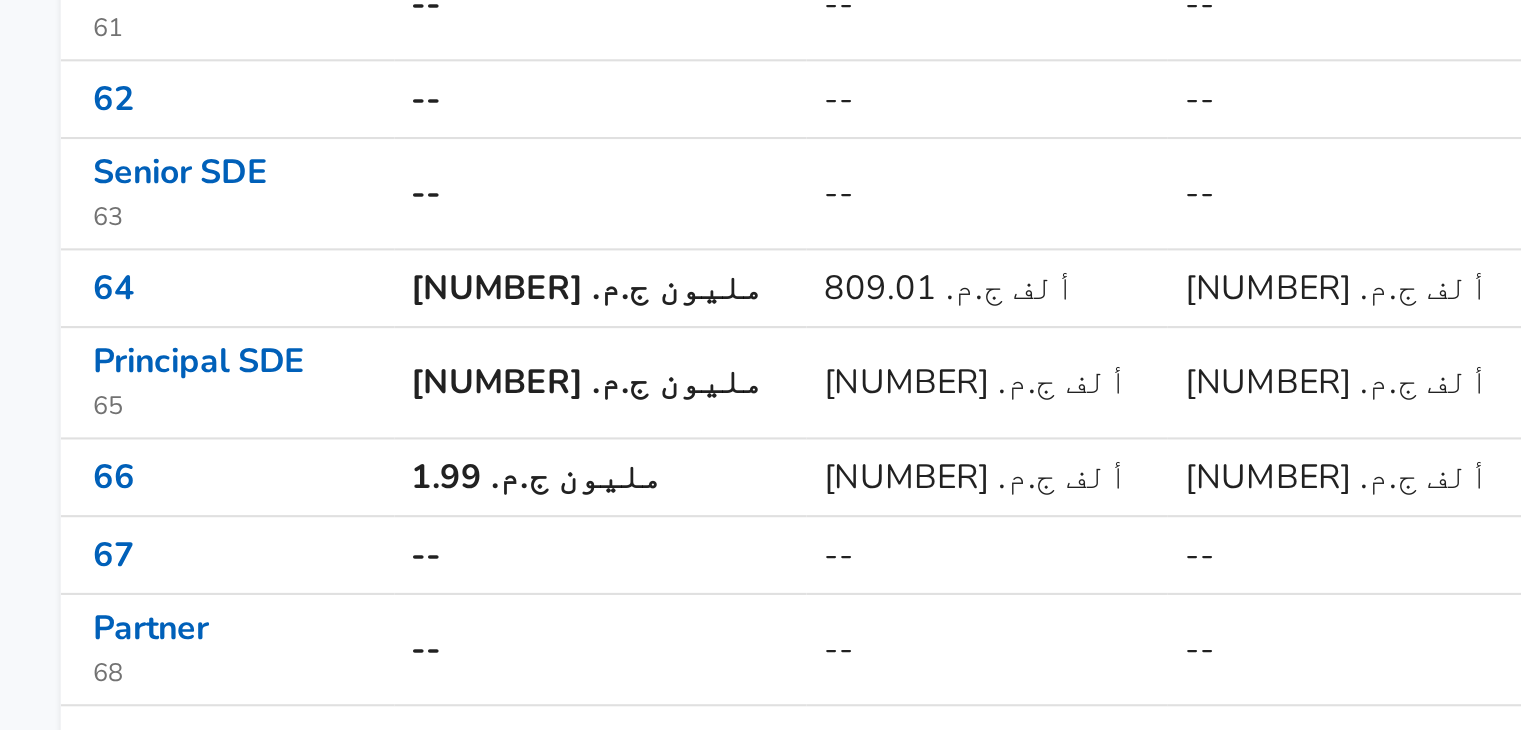 click on "Principal SDE 65" at bounding box center [264, 486] 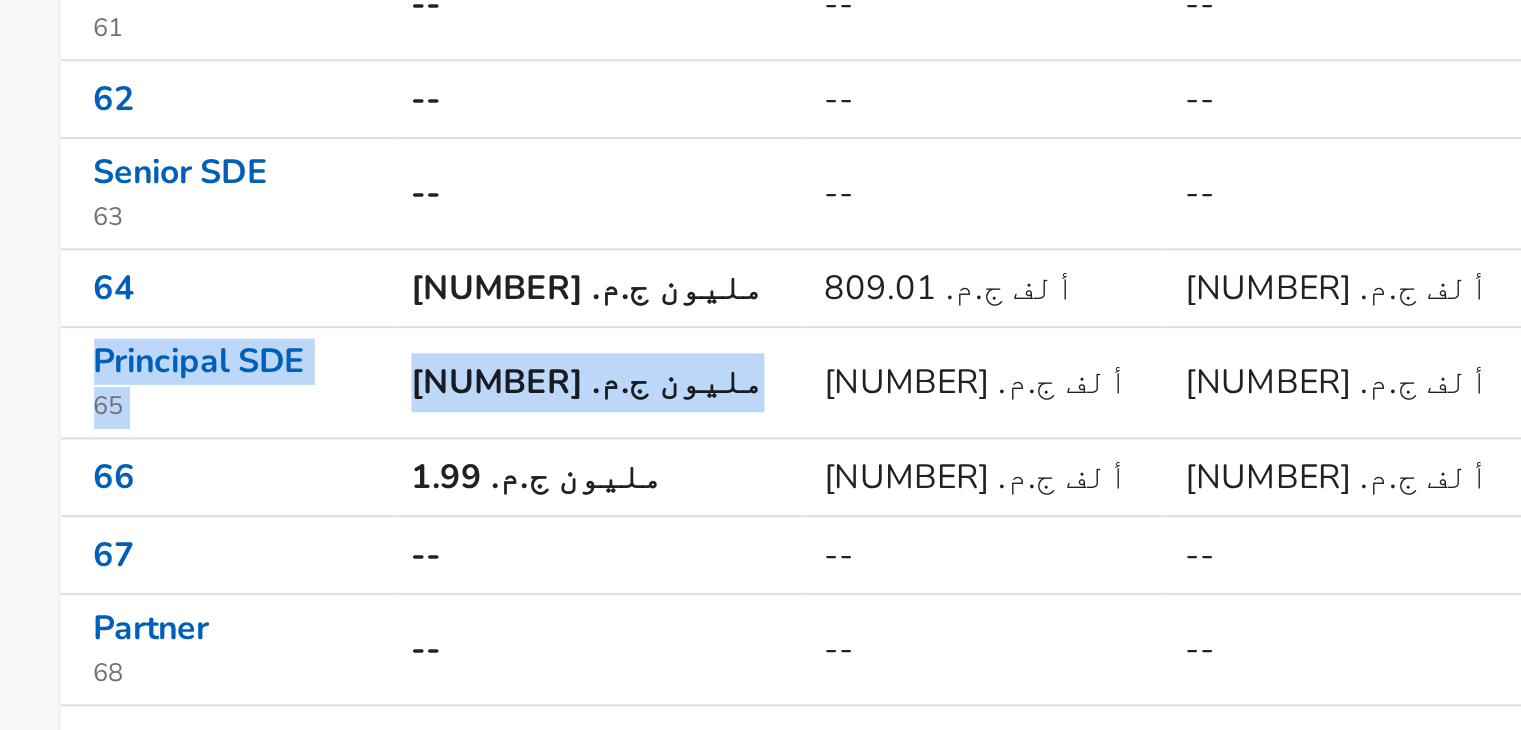 drag, startPoint x: 401, startPoint y: 494, endPoint x: 487, endPoint y: 503, distance: 86.46965 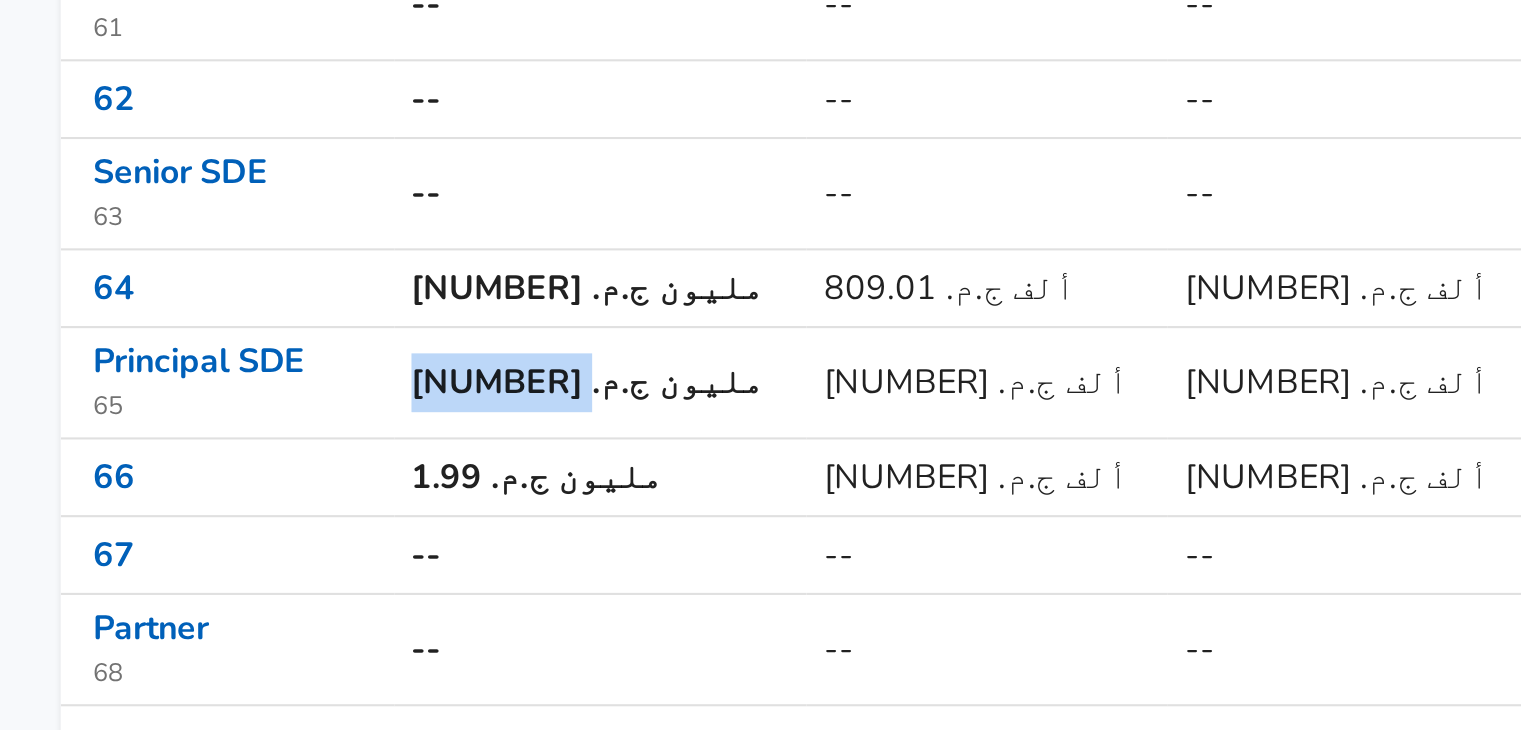 drag, startPoint x: 487, startPoint y: 503, endPoint x: 426, endPoint y: 492, distance: 61.983868 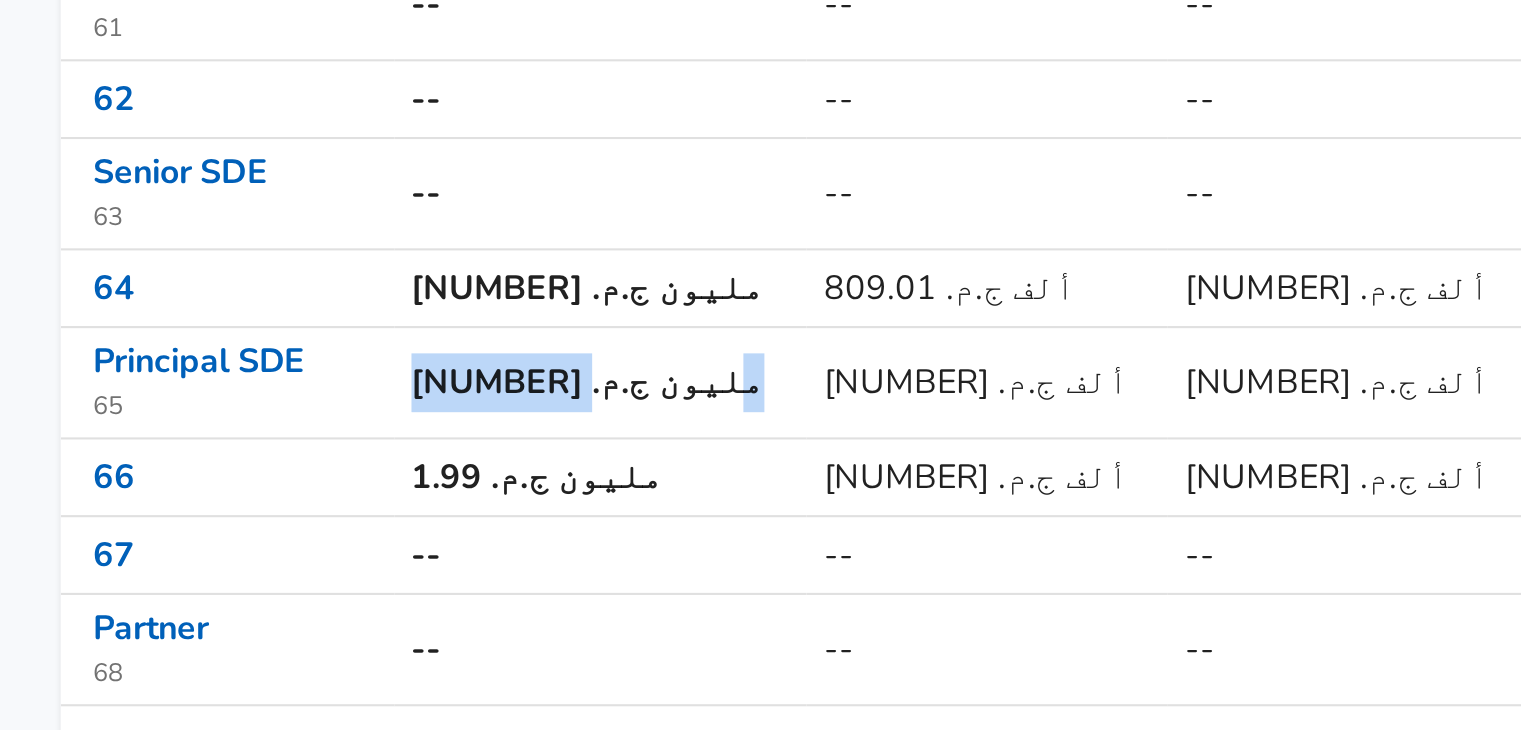 drag, startPoint x: 426, startPoint y: 492, endPoint x: 493, endPoint y: 499, distance: 67.36468 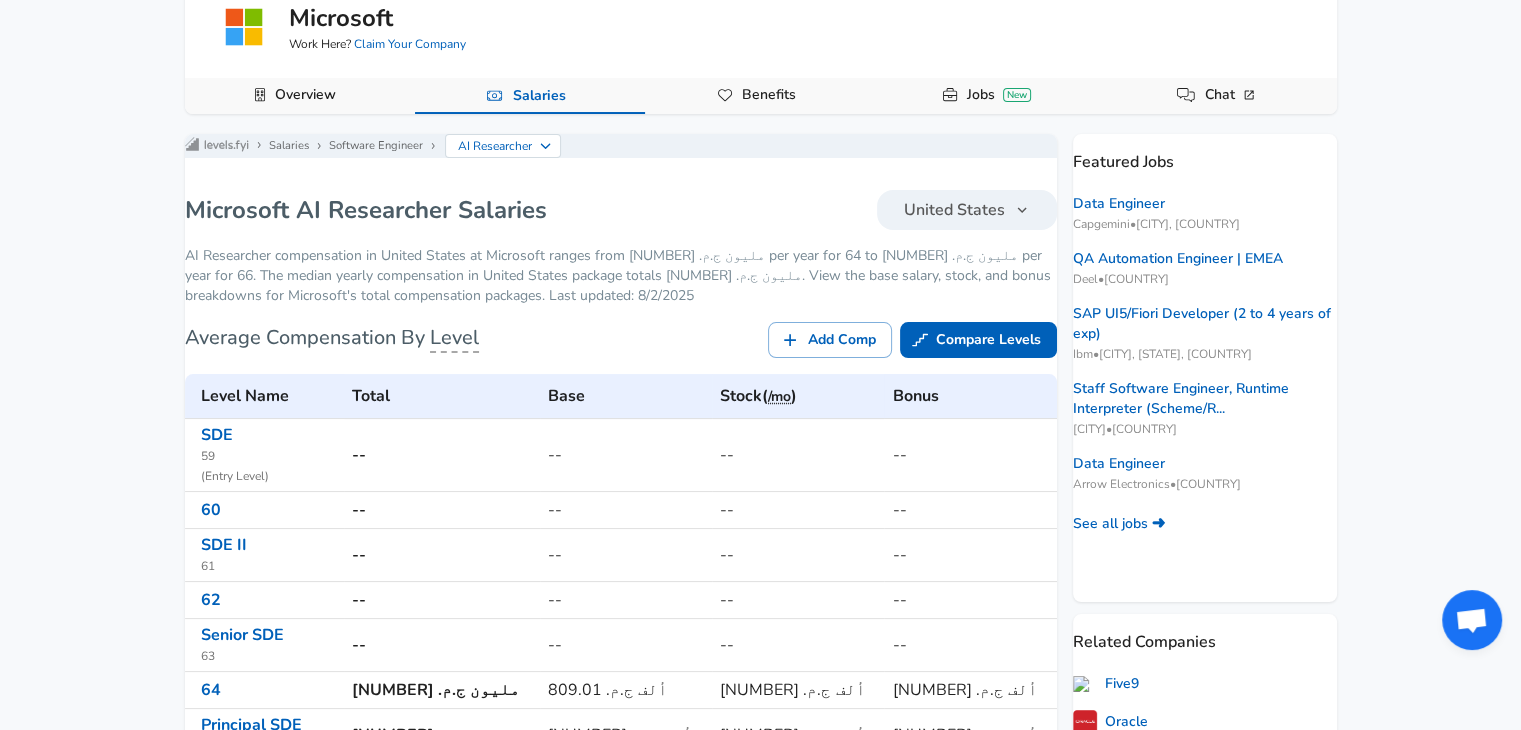 scroll, scrollTop: 0, scrollLeft: 0, axis: both 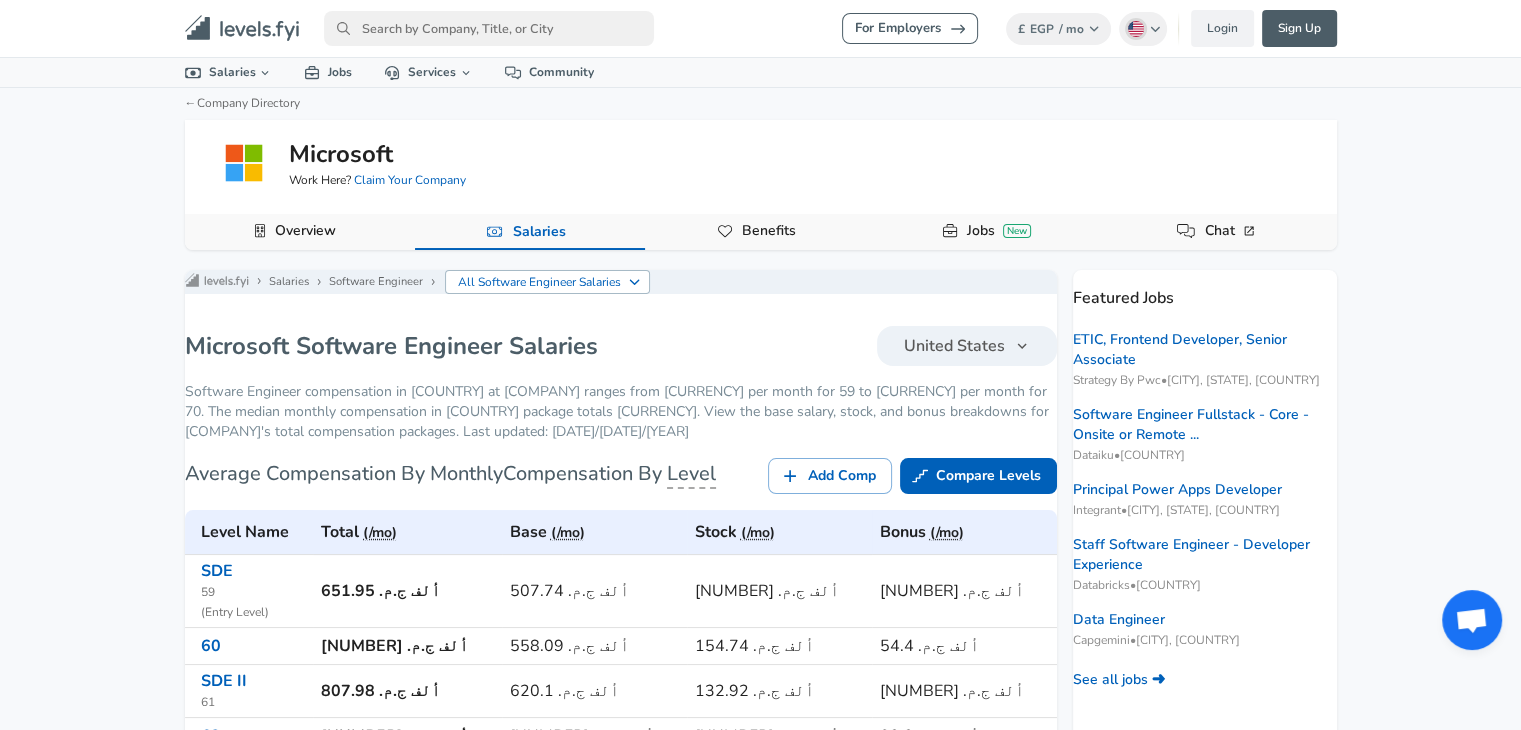 click on "All Software Engineer Salaries" at bounding box center (540, 282) 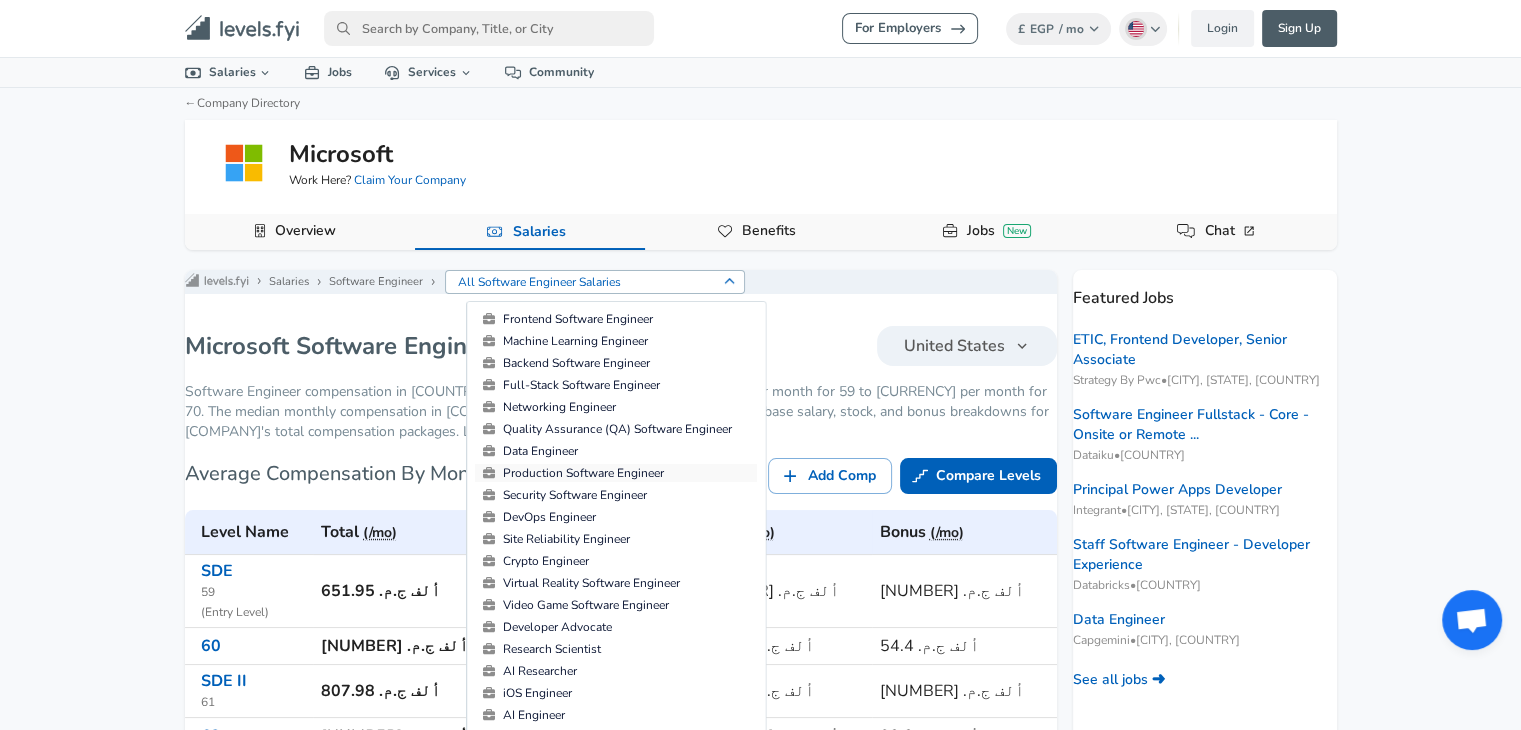 scroll, scrollTop: 3, scrollLeft: 0, axis: vertical 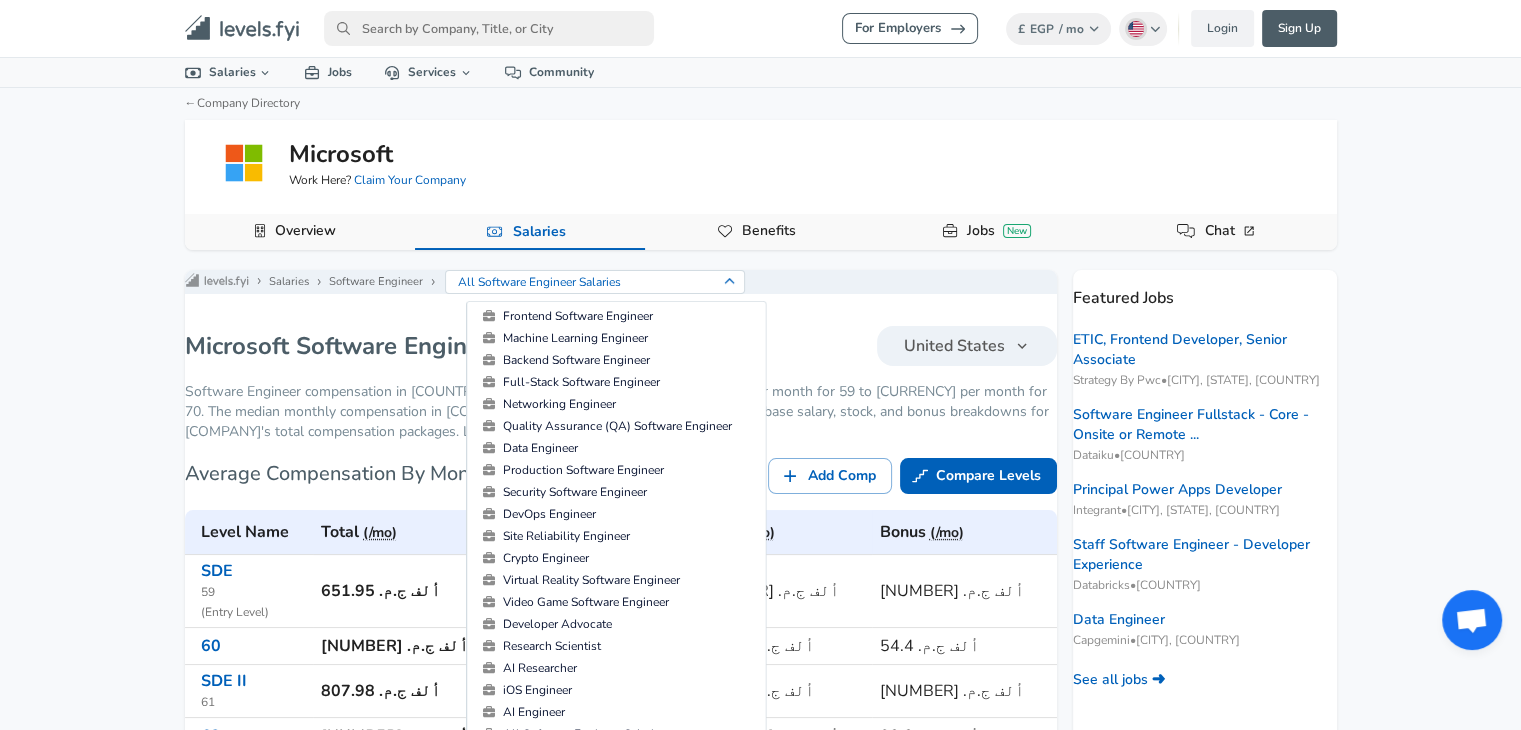 click on "Levels FYI Logo Salaries Software Engineer All Software Engineer Salaries" at bounding box center (621, 282) 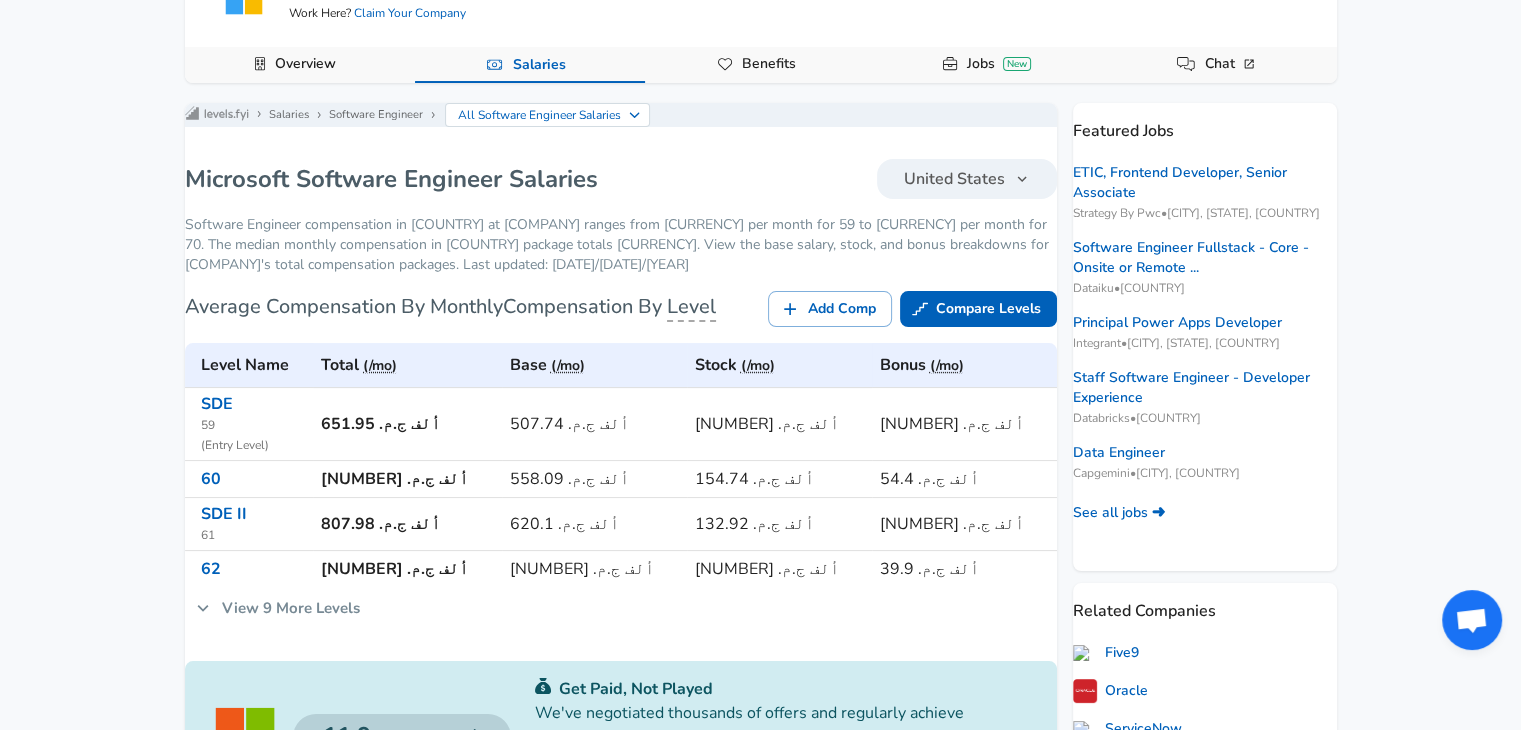 scroll, scrollTop: 168, scrollLeft: 0, axis: vertical 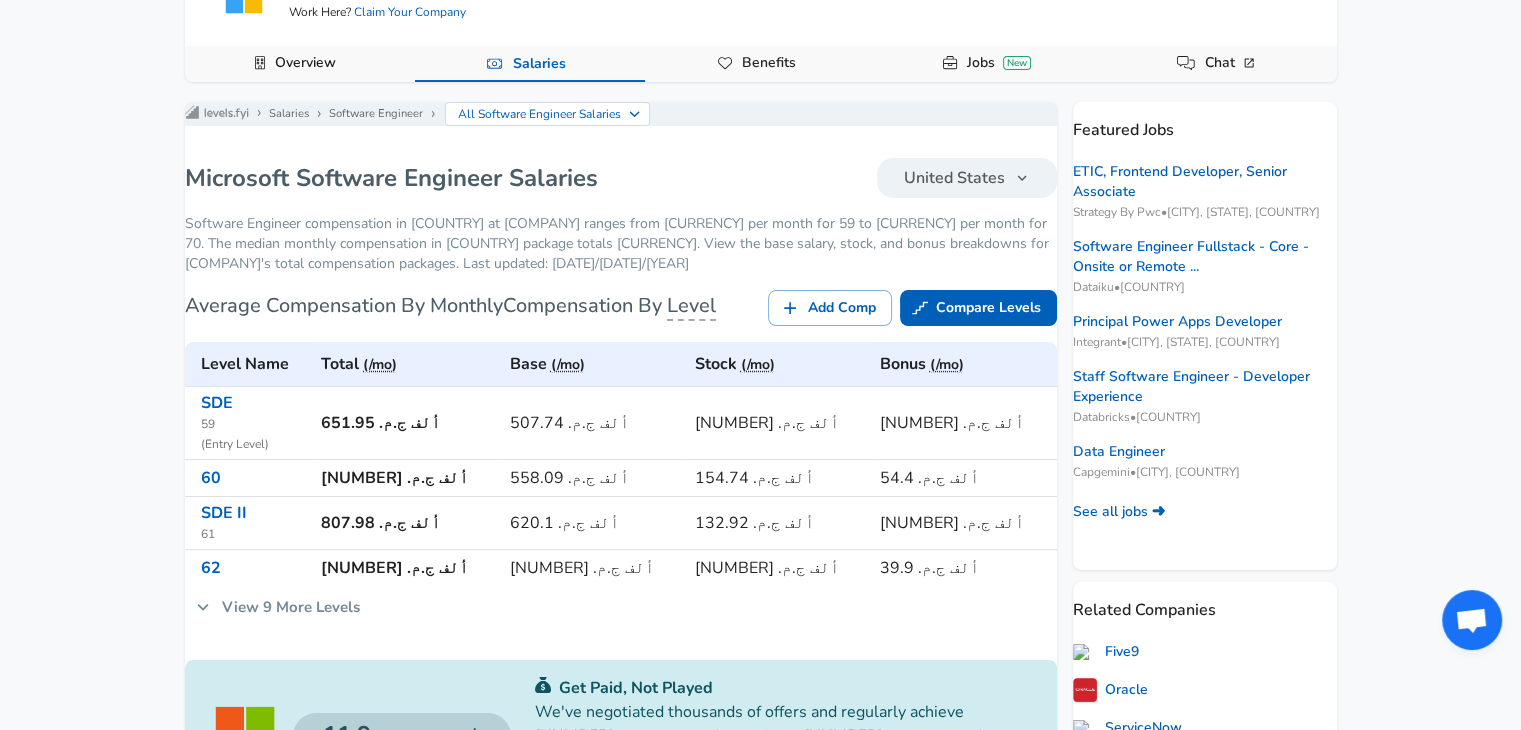 click on "Levels FYI Logo Salaries Software Engineer All Software Engineer Salaries" at bounding box center (621, 114) 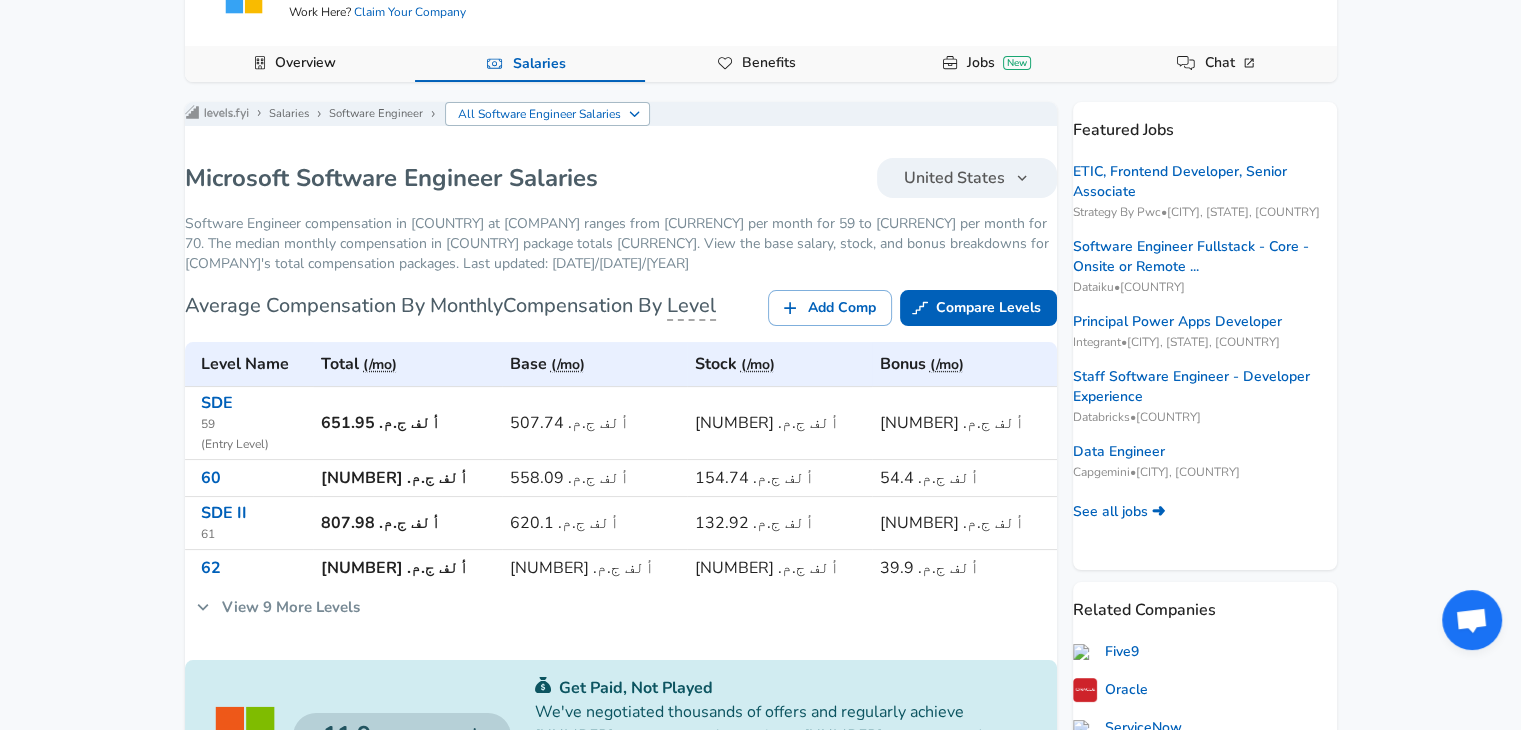 click on "All Software Engineer Salaries" at bounding box center (547, 114) 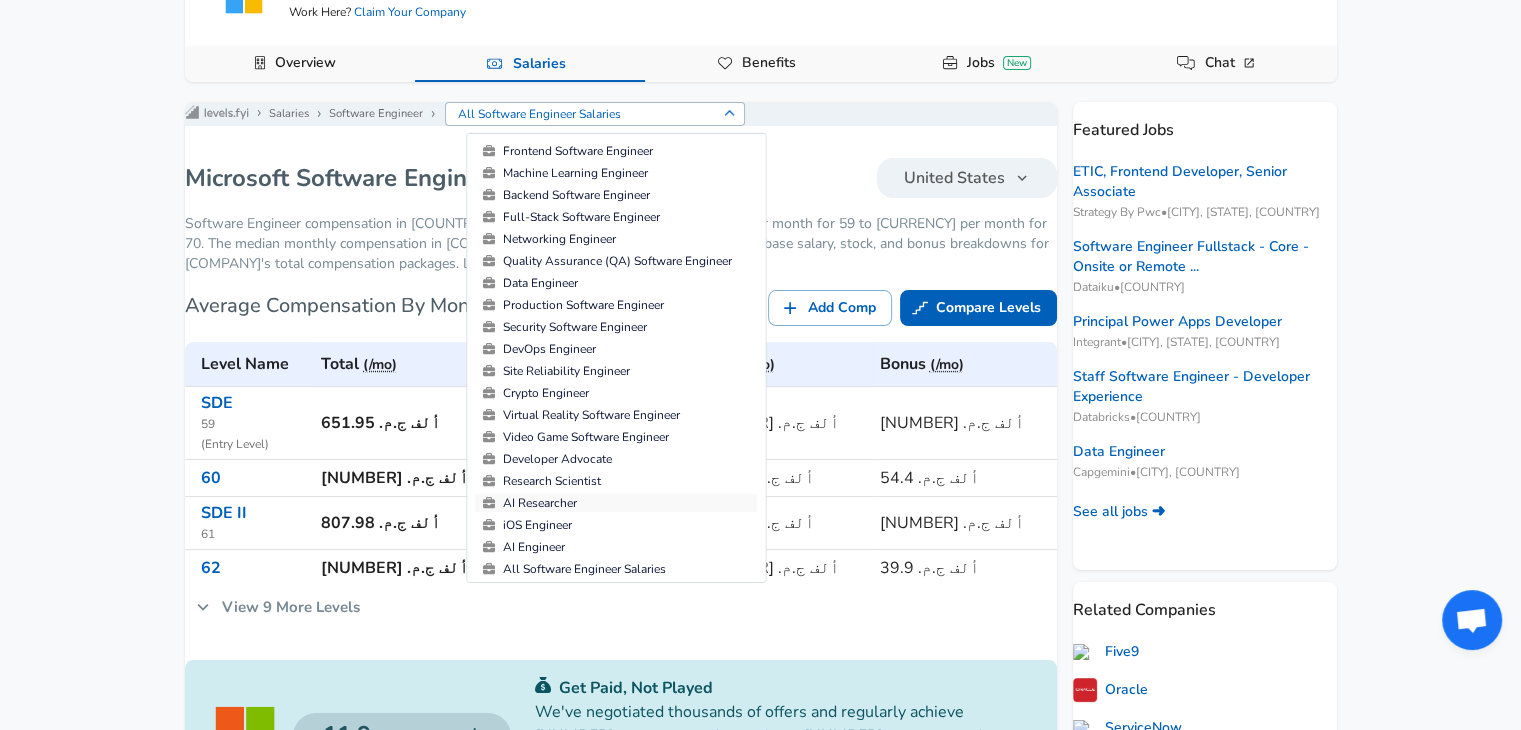 scroll, scrollTop: 3, scrollLeft: 0, axis: vertical 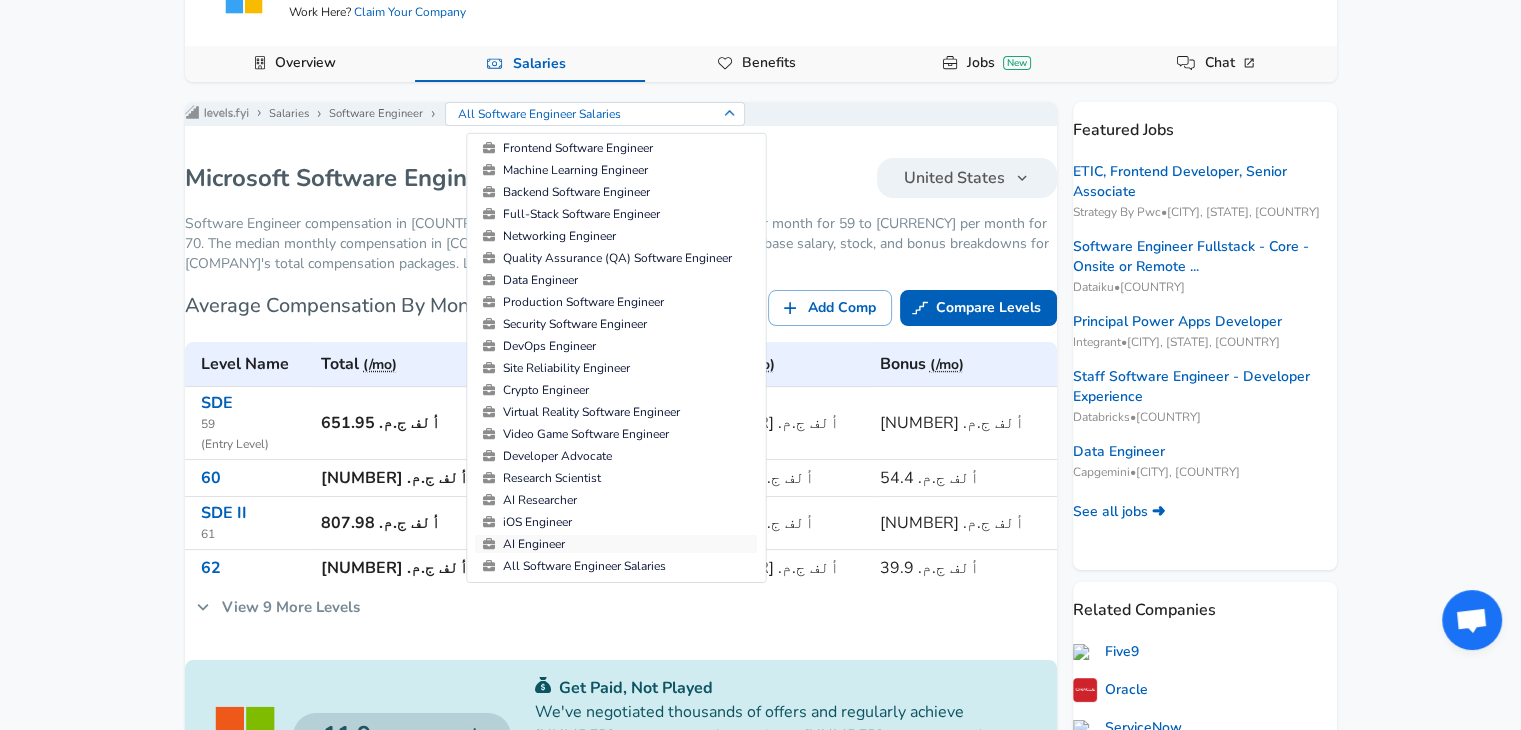click on "AI Engineer" at bounding box center [616, 544] 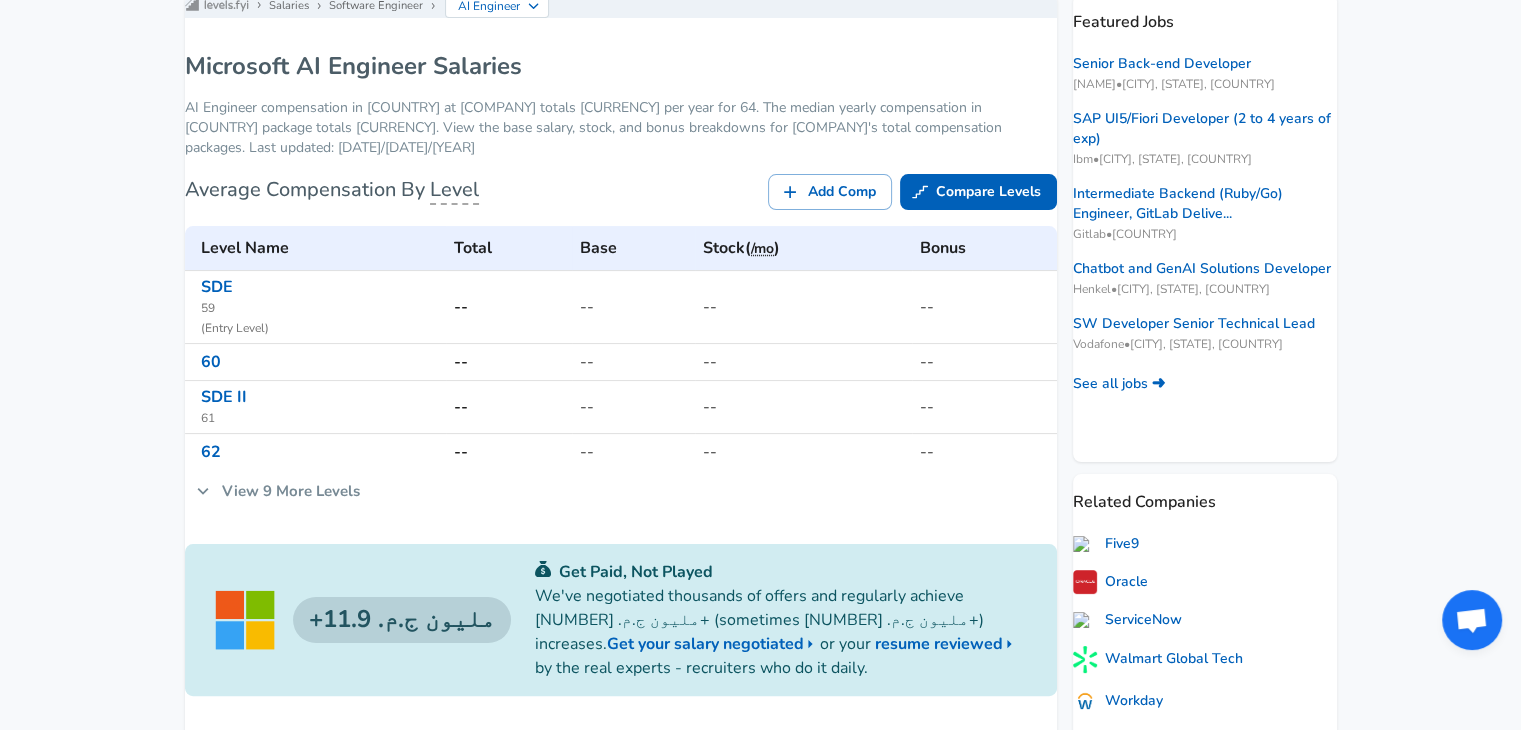 scroll, scrollTop: 295, scrollLeft: 0, axis: vertical 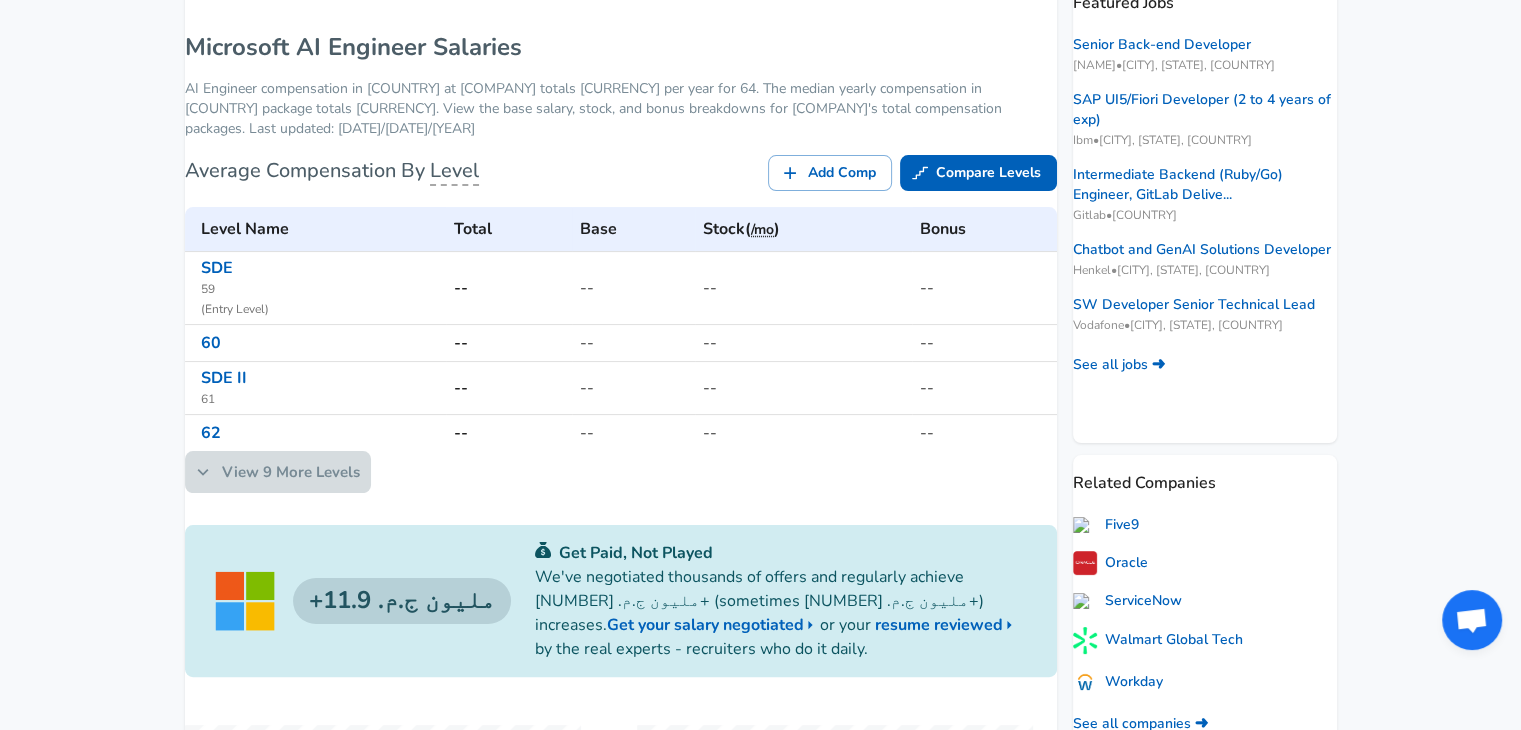 click on "View   9   More Levels" at bounding box center [278, 472] 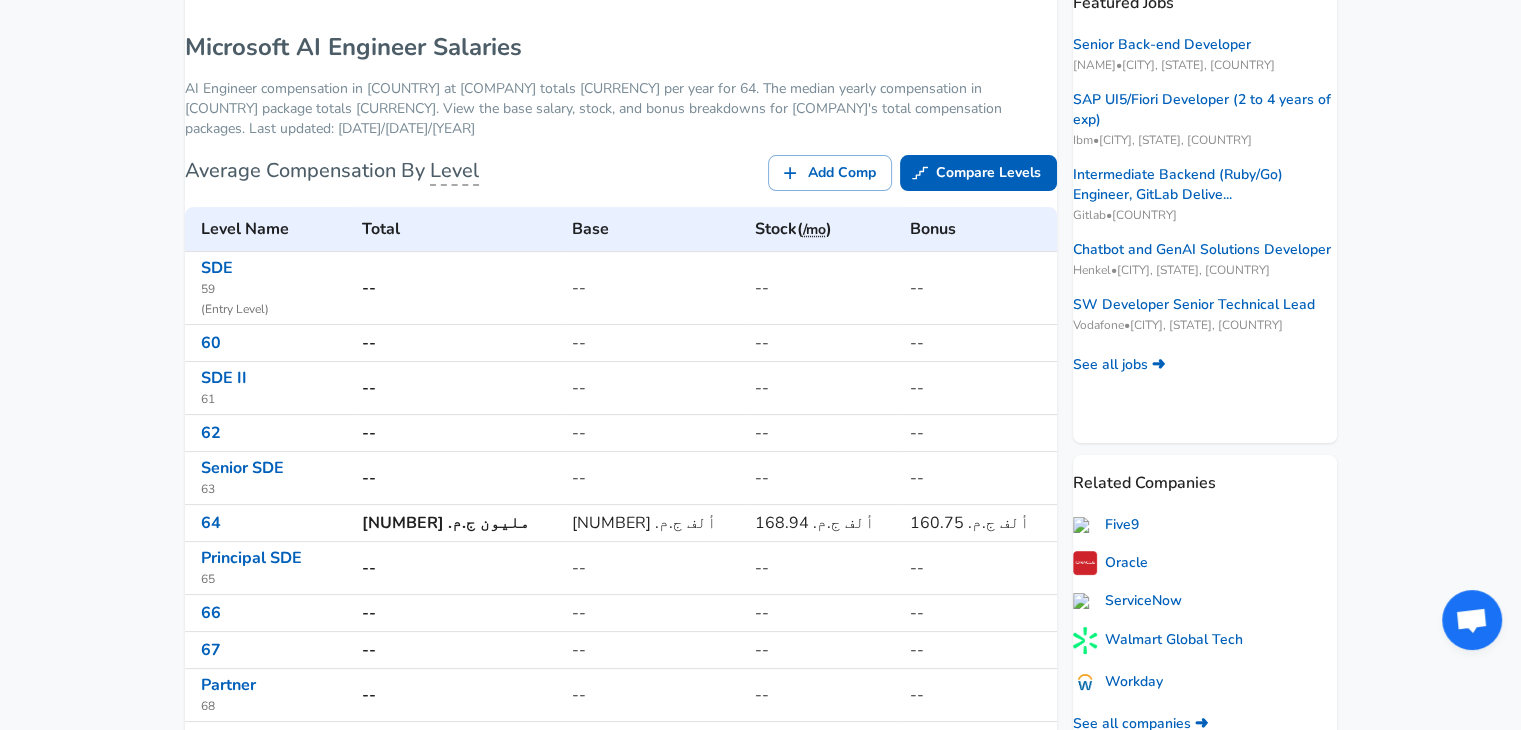 scroll, scrollTop: 195, scrollLeft: 0, axis: vertical 